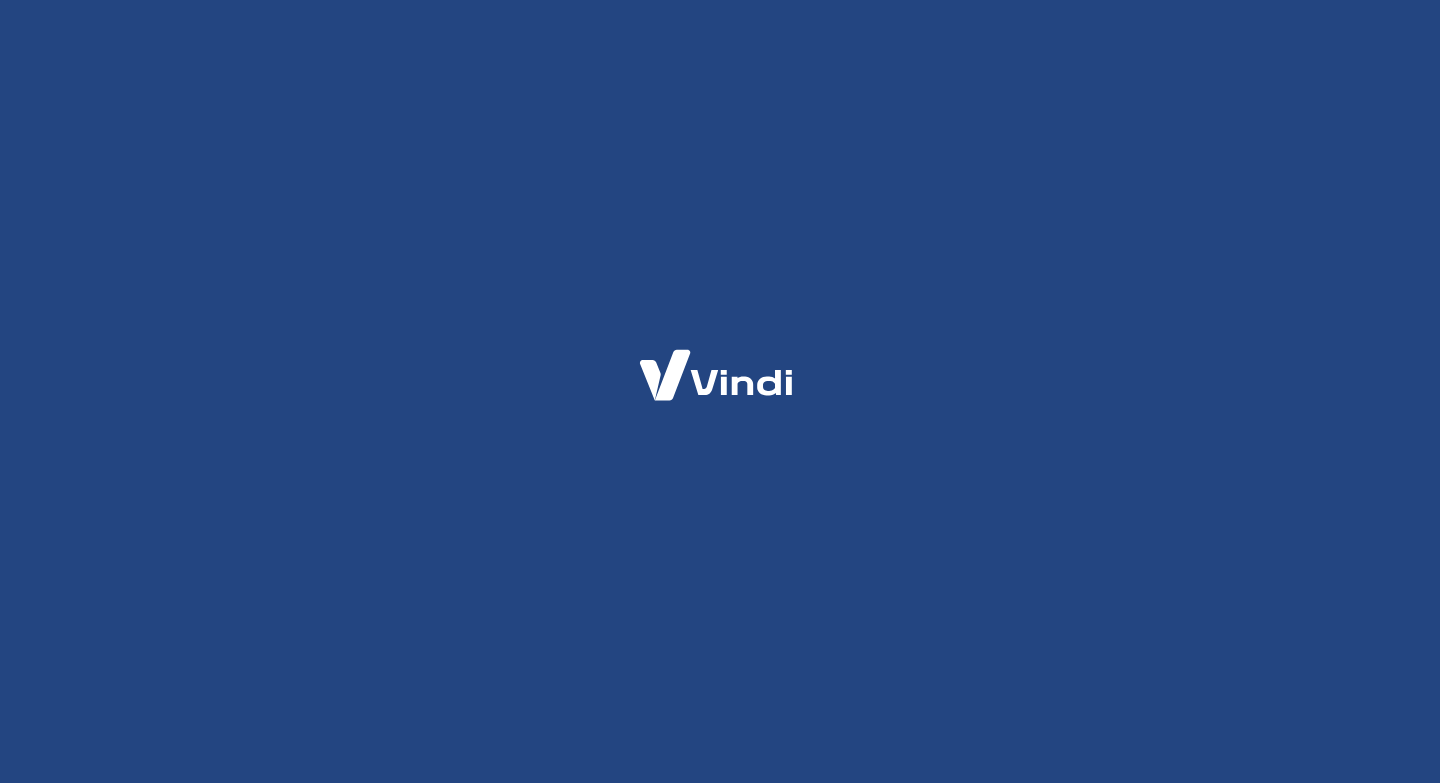 scroll, scrollTop: 0, scrollLeft: 0, axis: both 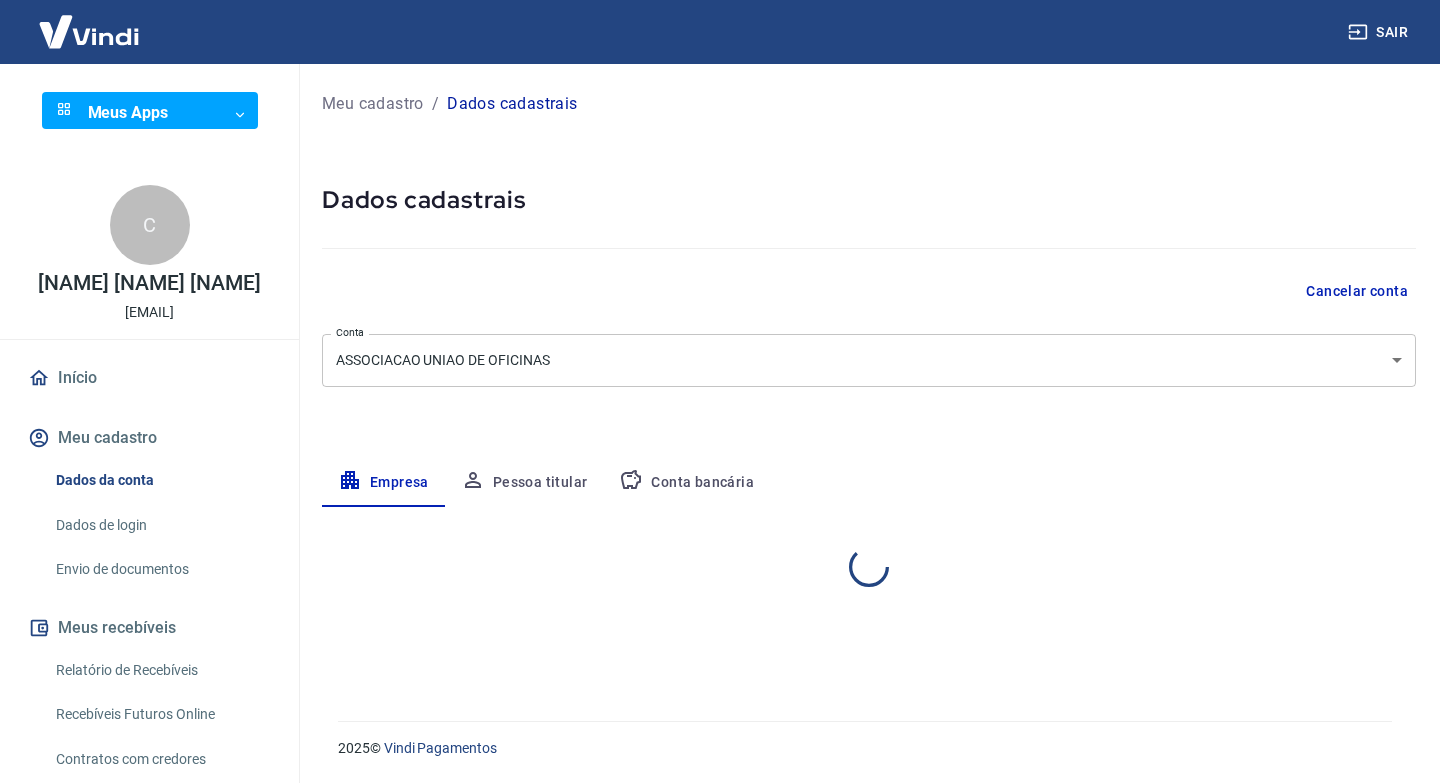 select on "PR" 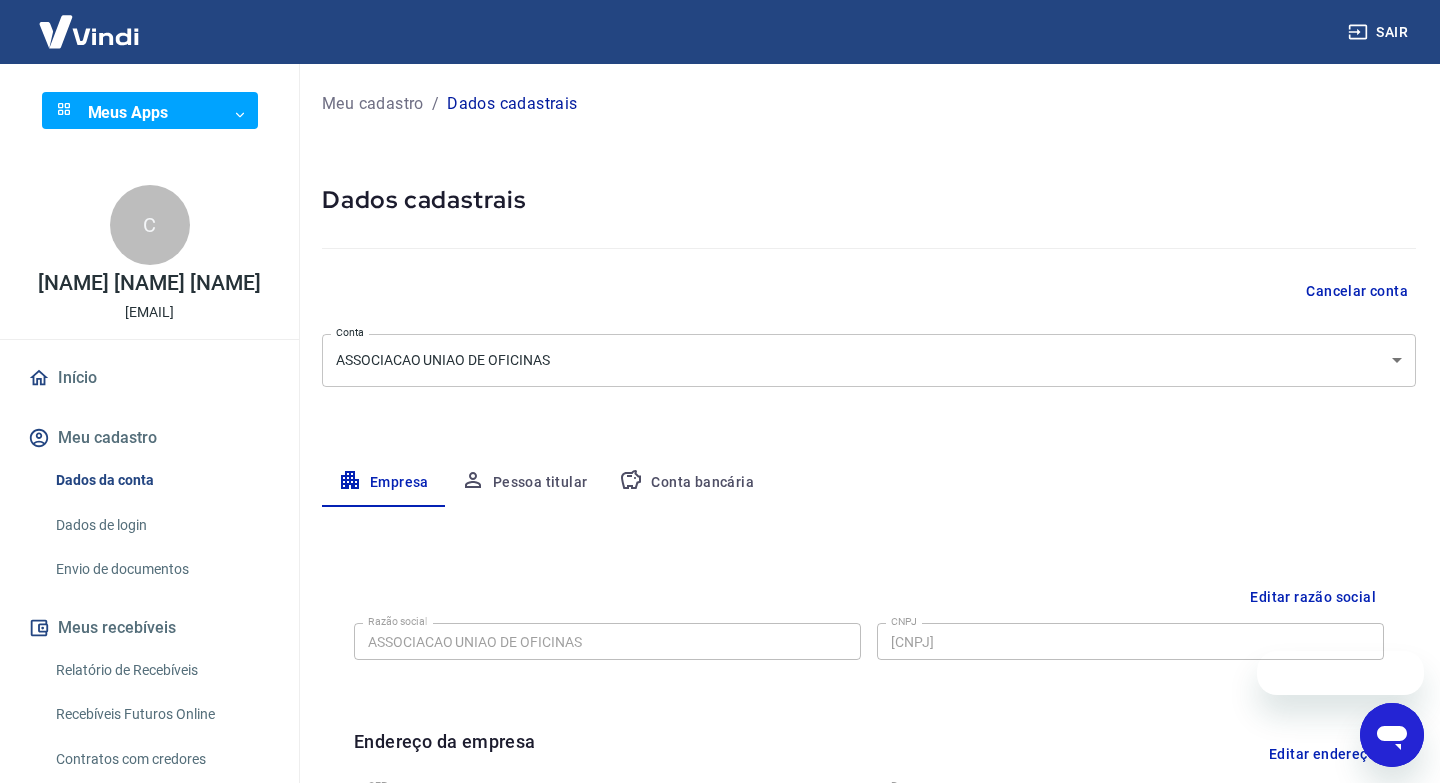 scroll, scrollTop: 0, scrollLeft: 0, axis: both 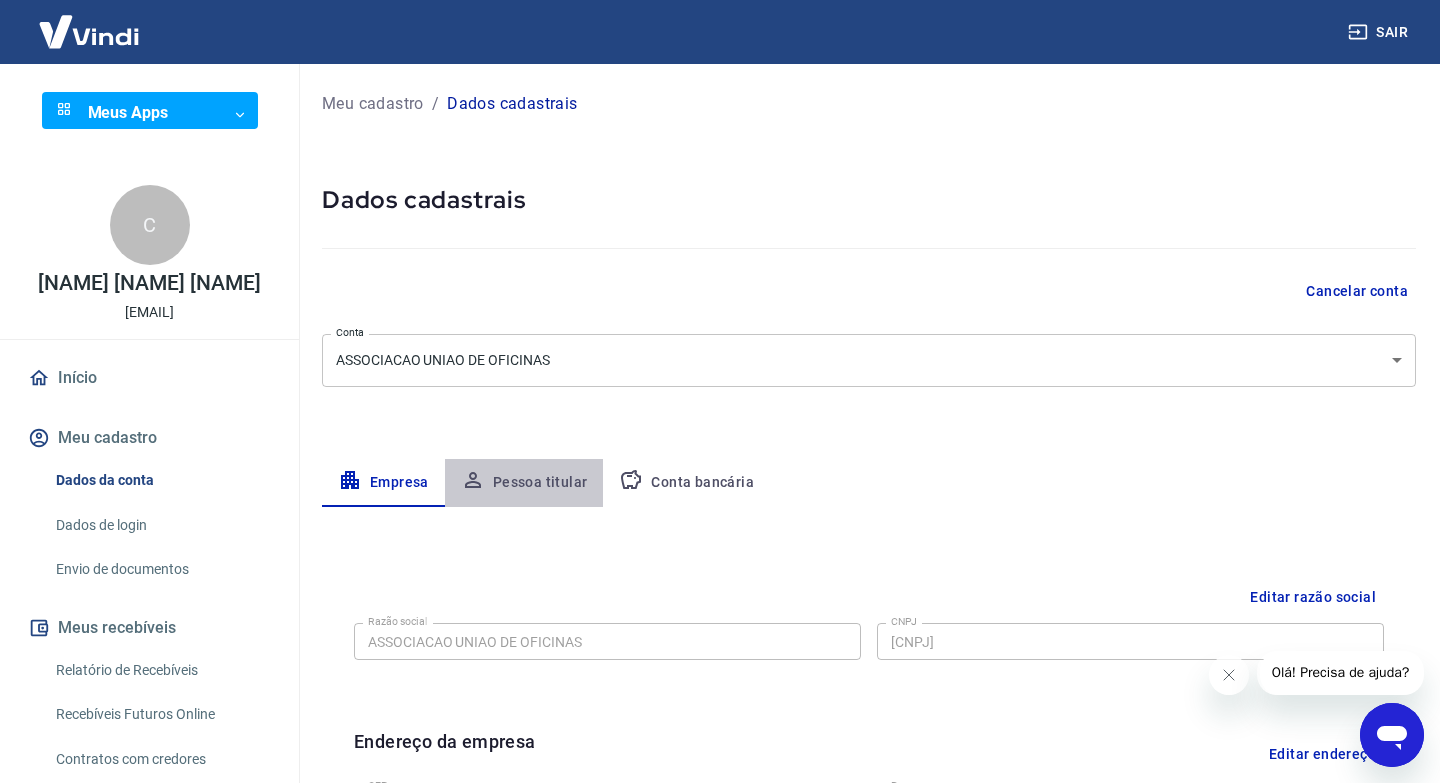 click on "Pessoa titular" at bounding box center (524, 483) 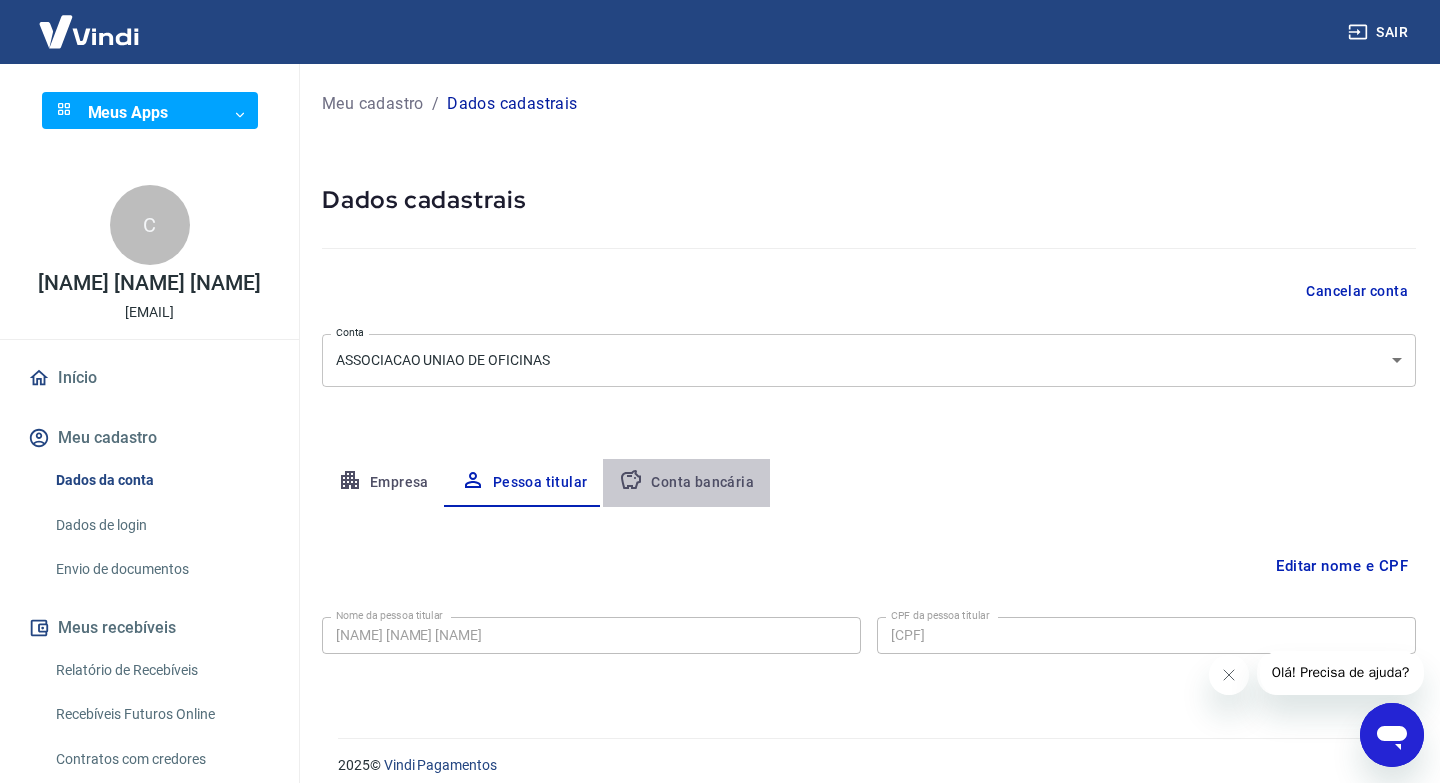 click on "Conta bancária" at bounding box center [686, 483] 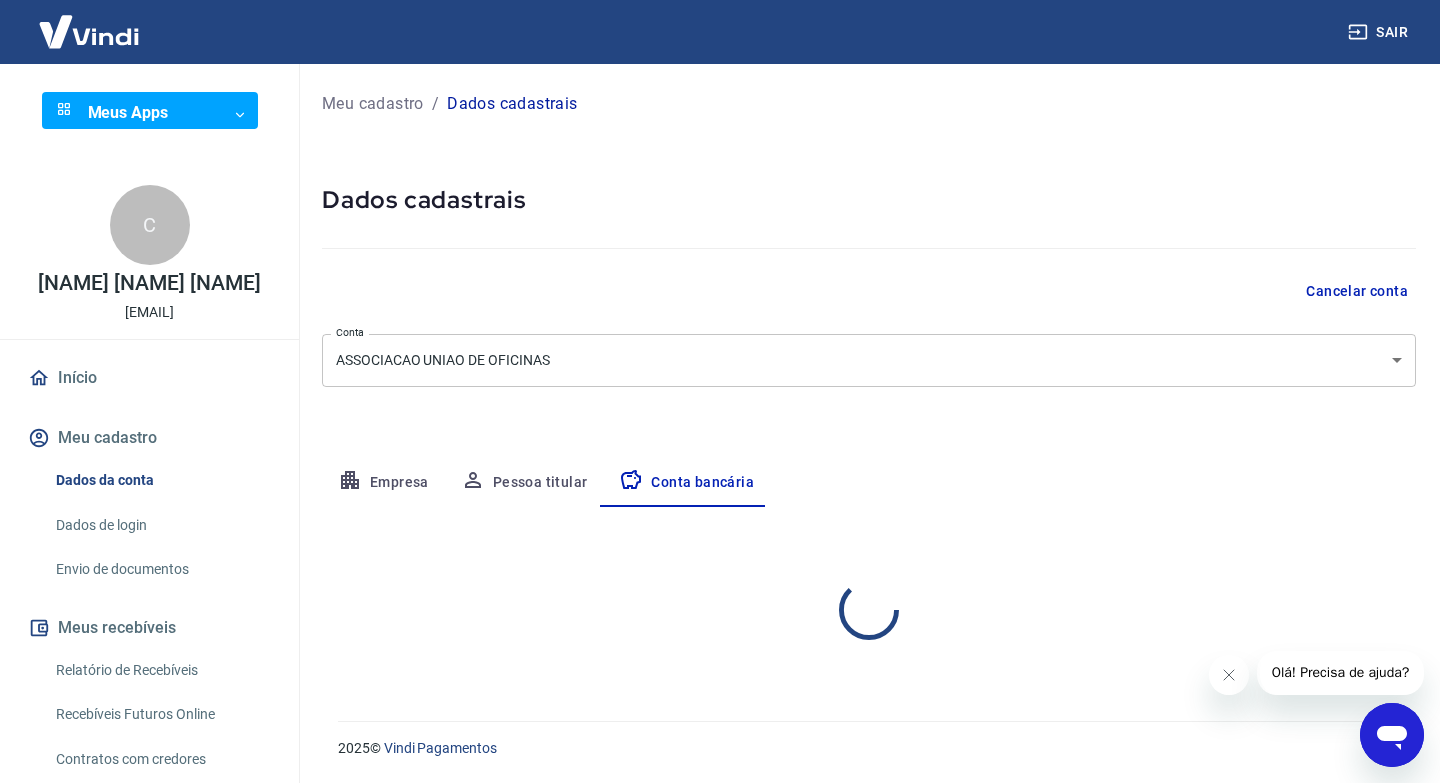 select on "1" 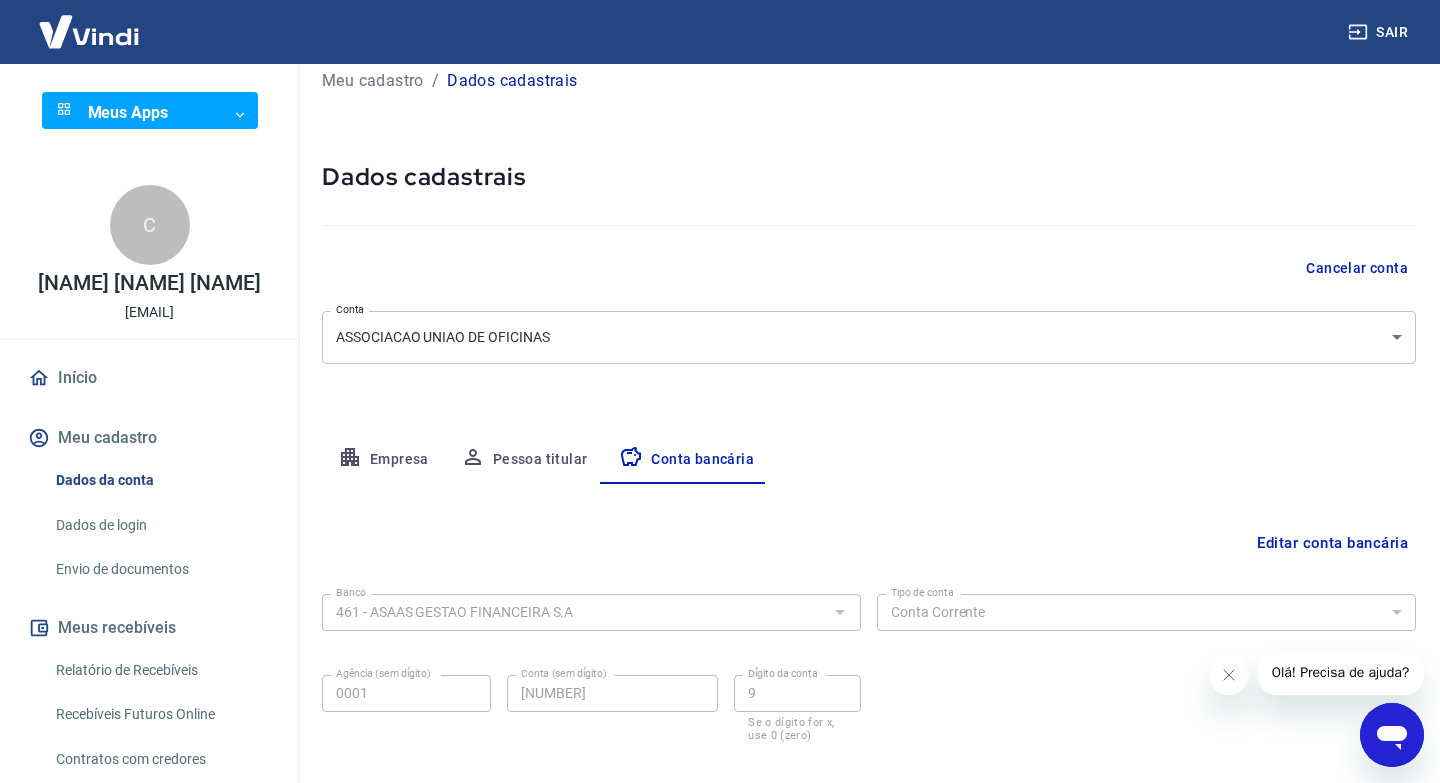 scroll, scrollTop: 128, scrollLeft: 0, axis: vertical 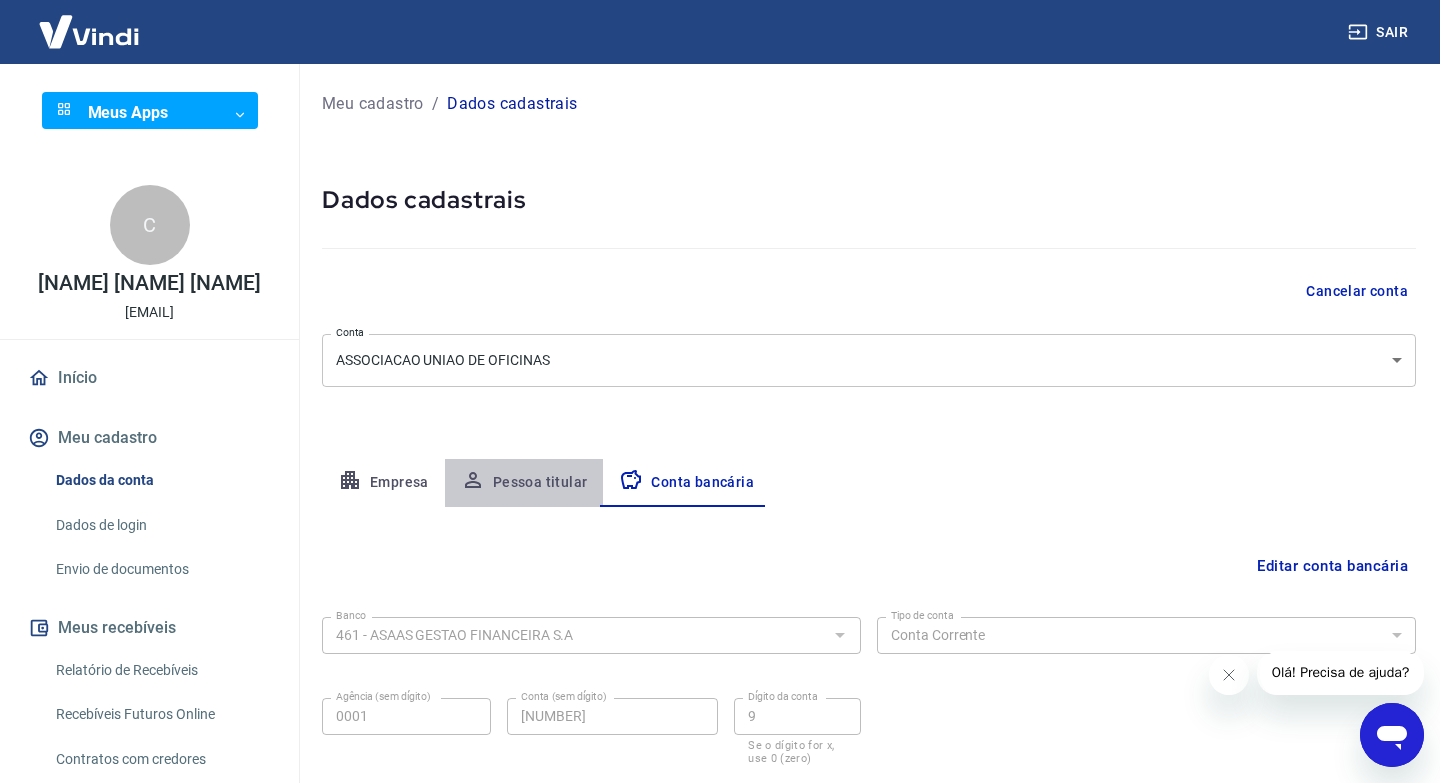 click on "Pessoa titular" at bounding box center [524, 483] 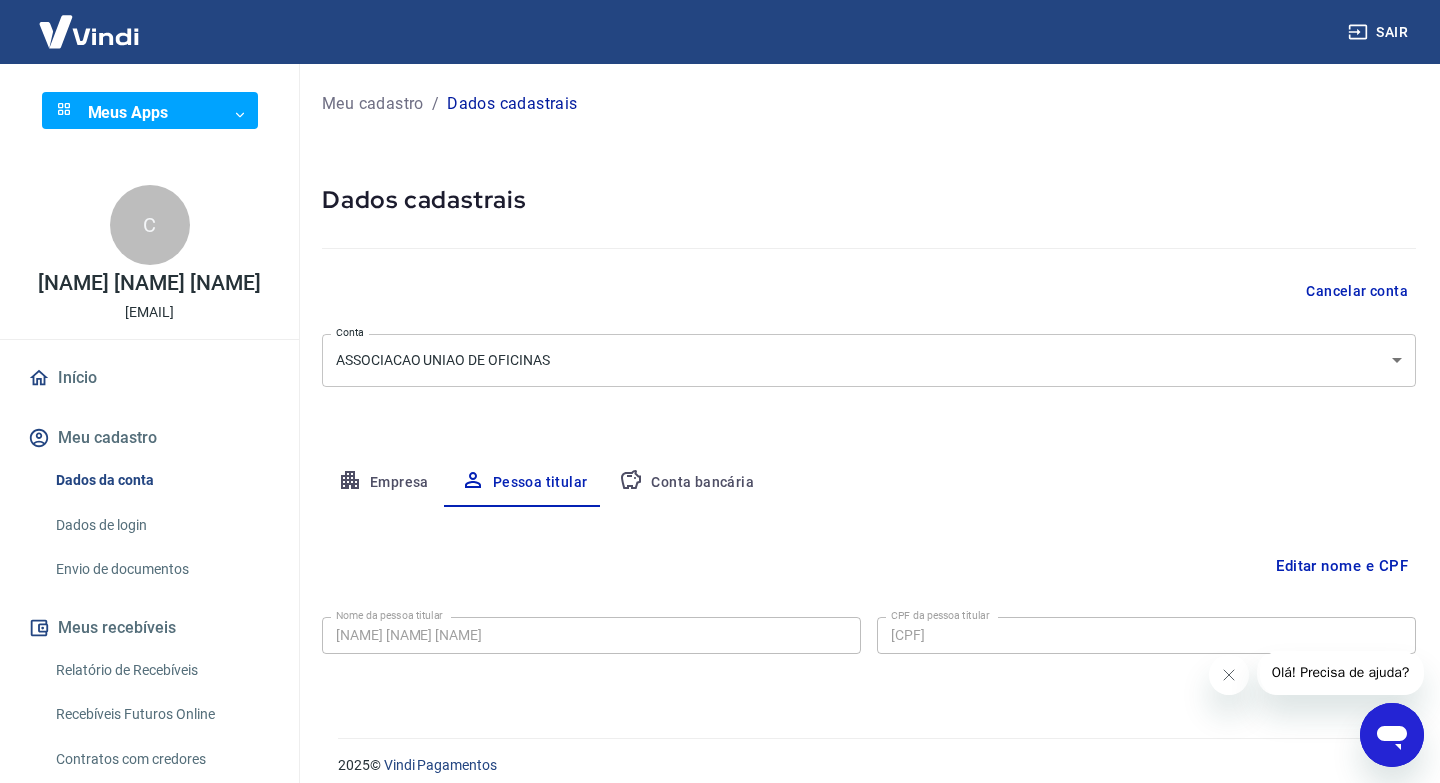 scroll, scrollTop: 17, scrollLeft: 0, axis: vertical 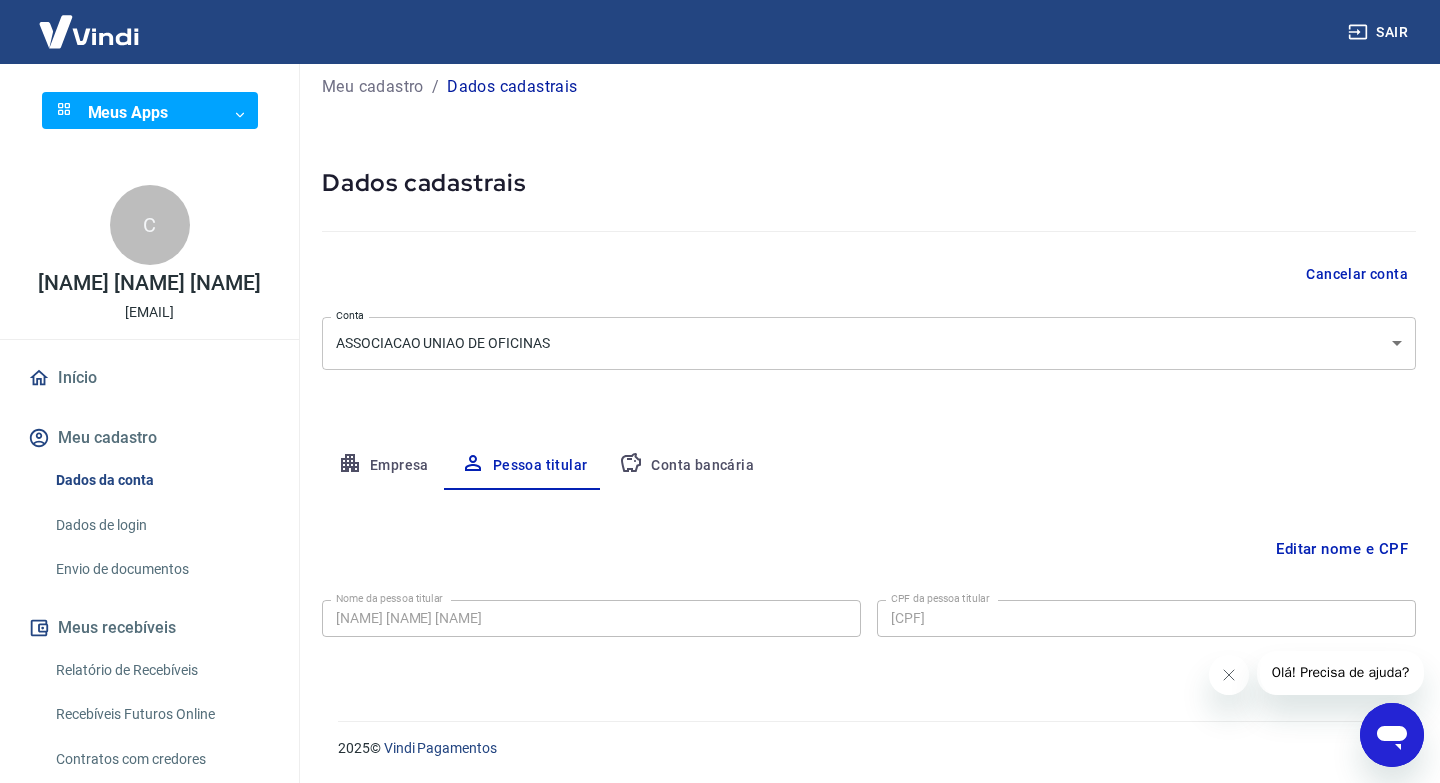 click on "Empresa" at bounding box center [383, 466] 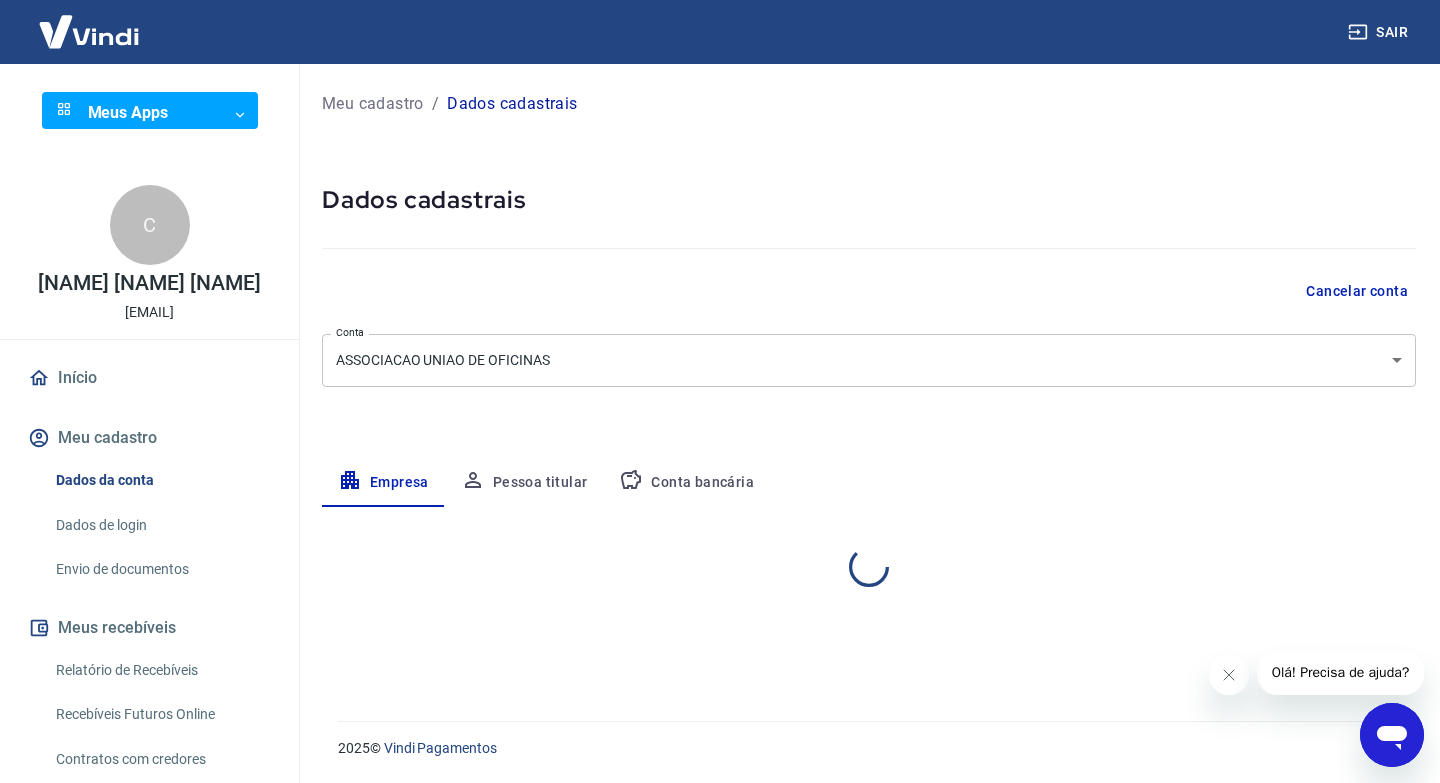 scroll, scrollTop: 0, scrollLeft: 0, axis: both 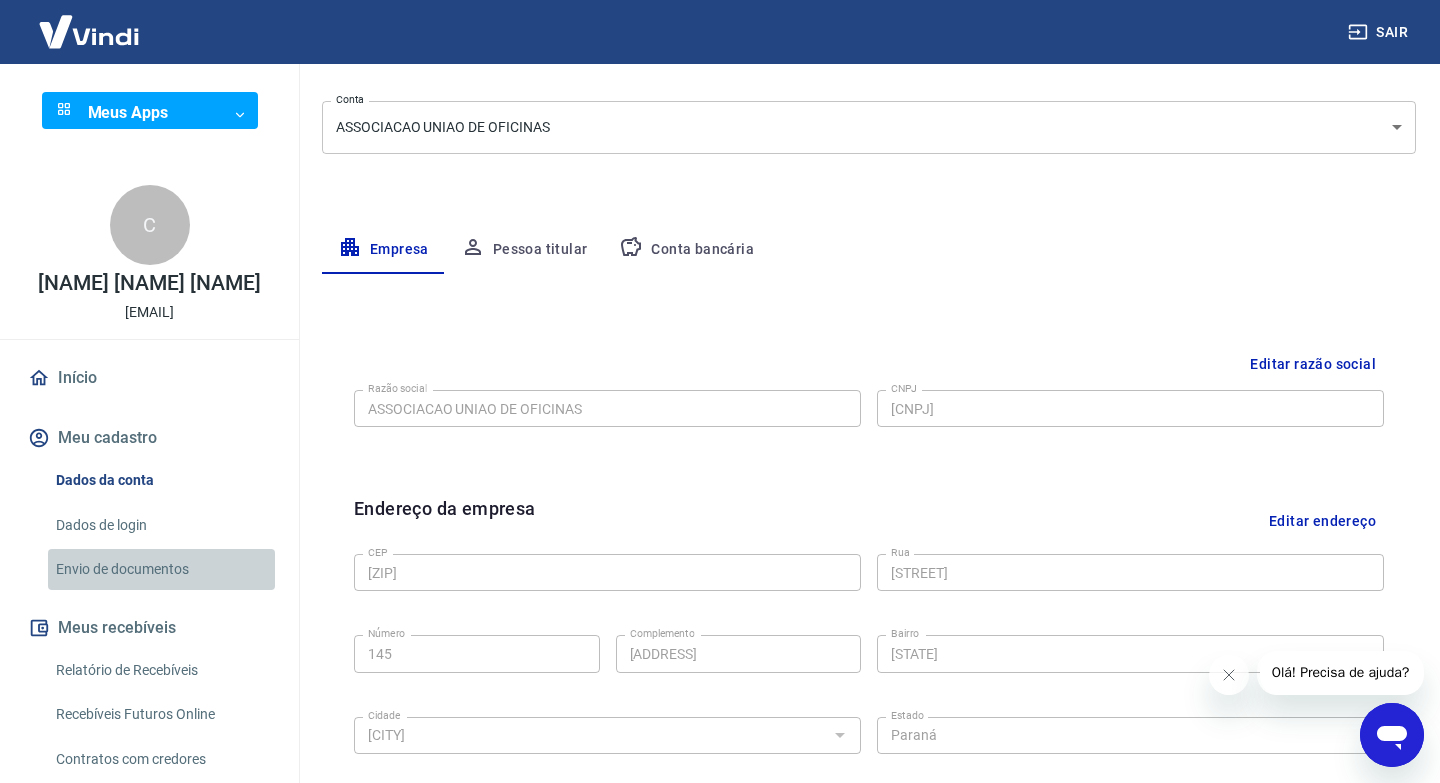 click on "Envio de documentos" at bounding box center (161, 569) 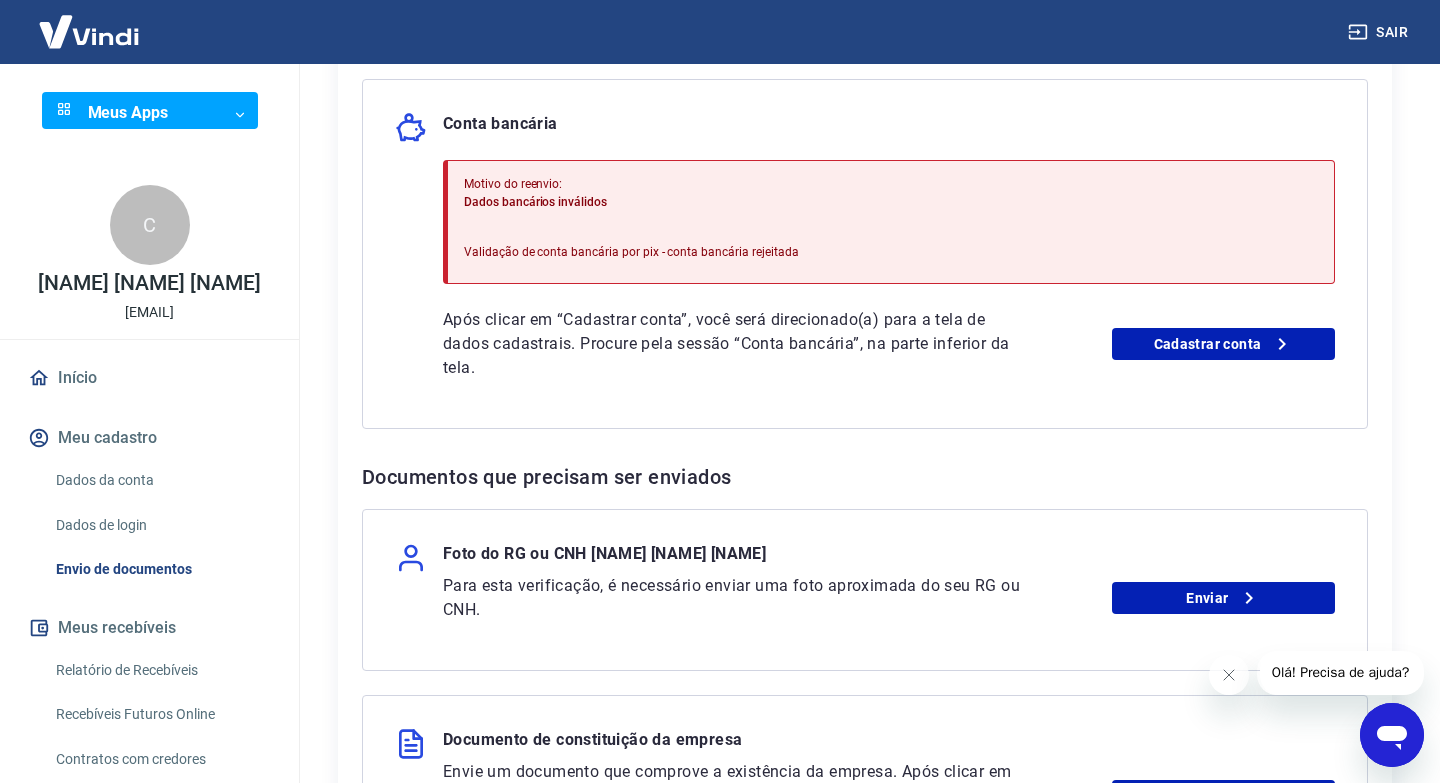 scroll, scrollTop: 455, scrollLeft: 0, axis: vertical 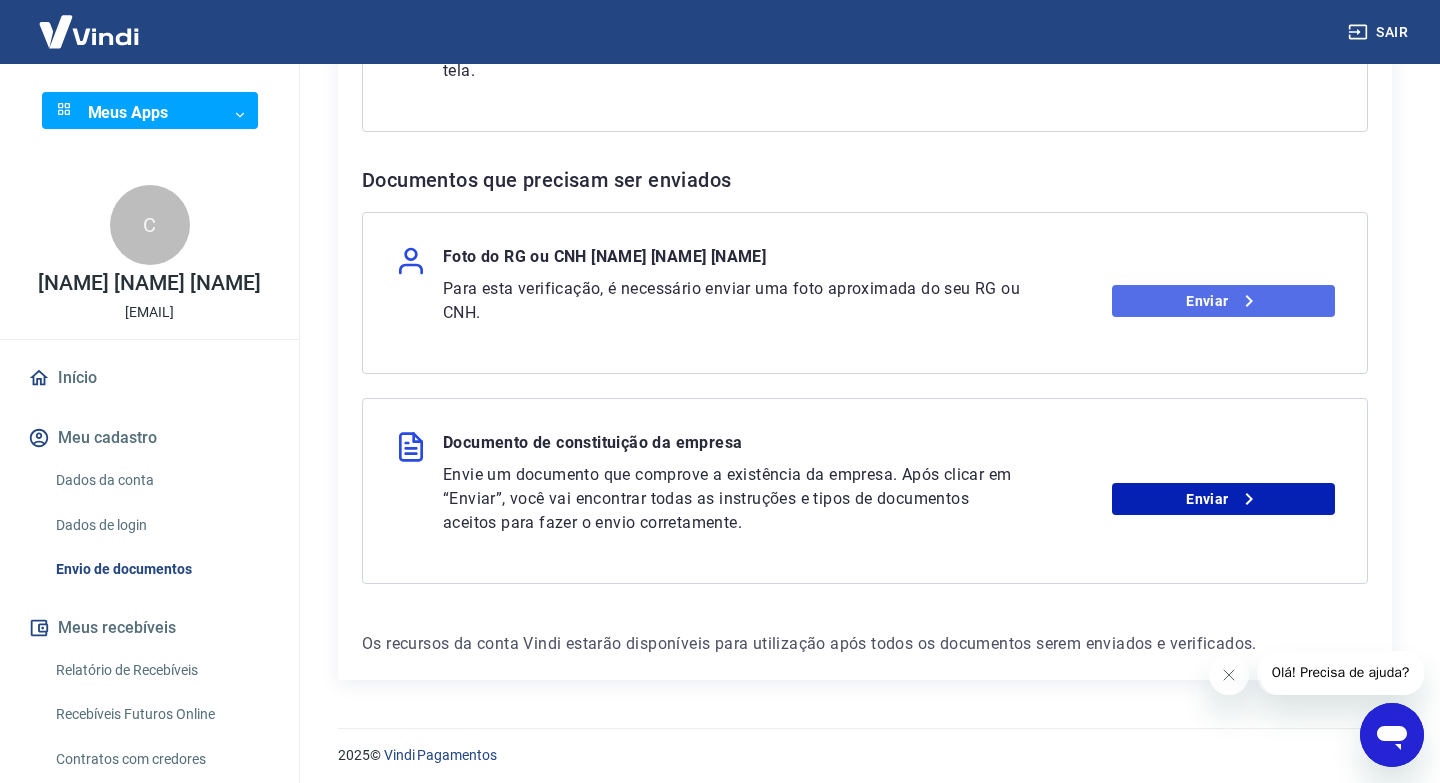 click on "Enviar" at bounding box center [1223, 301] 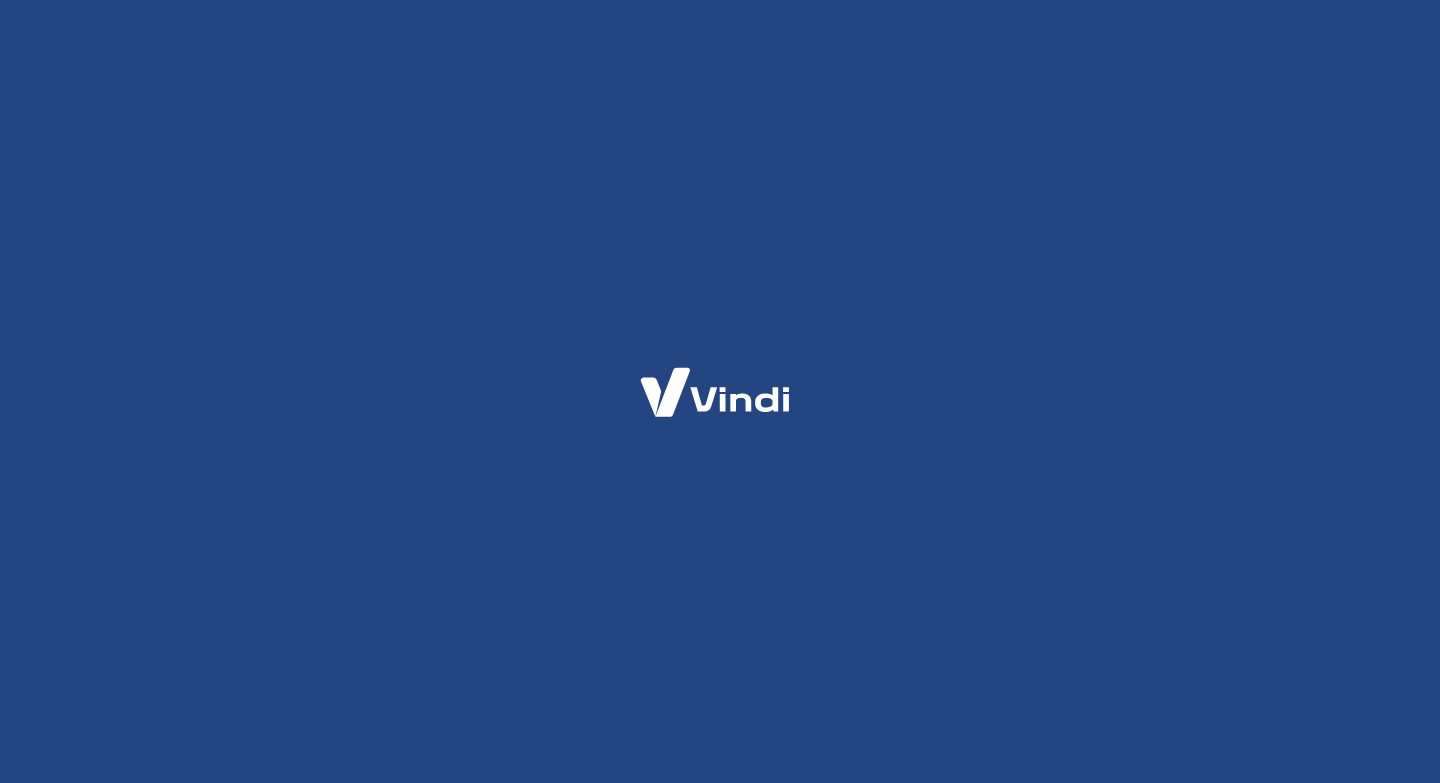 scroll, scrollTop: 0, scrollLeft: 0, axis: both 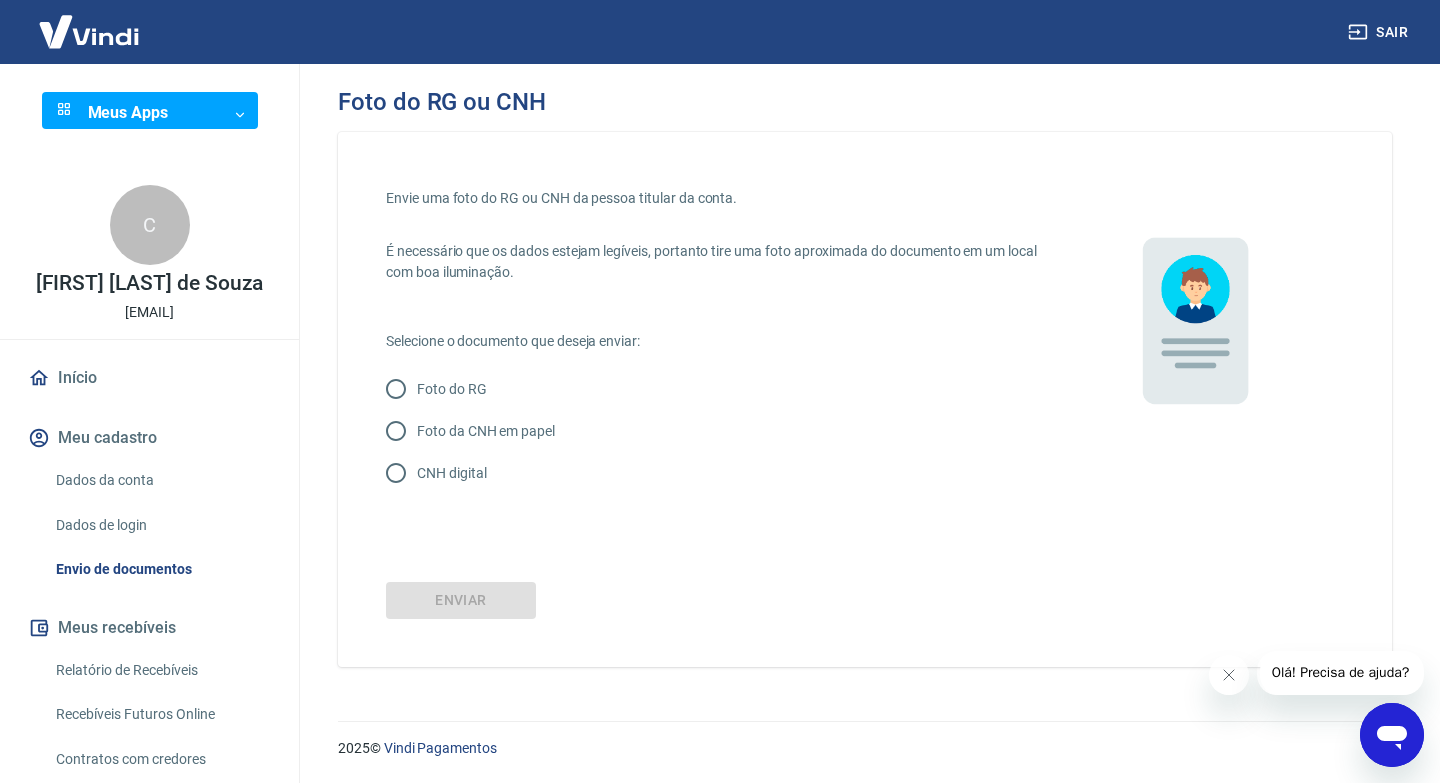 click on "CNH digital" at bounding box center (451, 473) 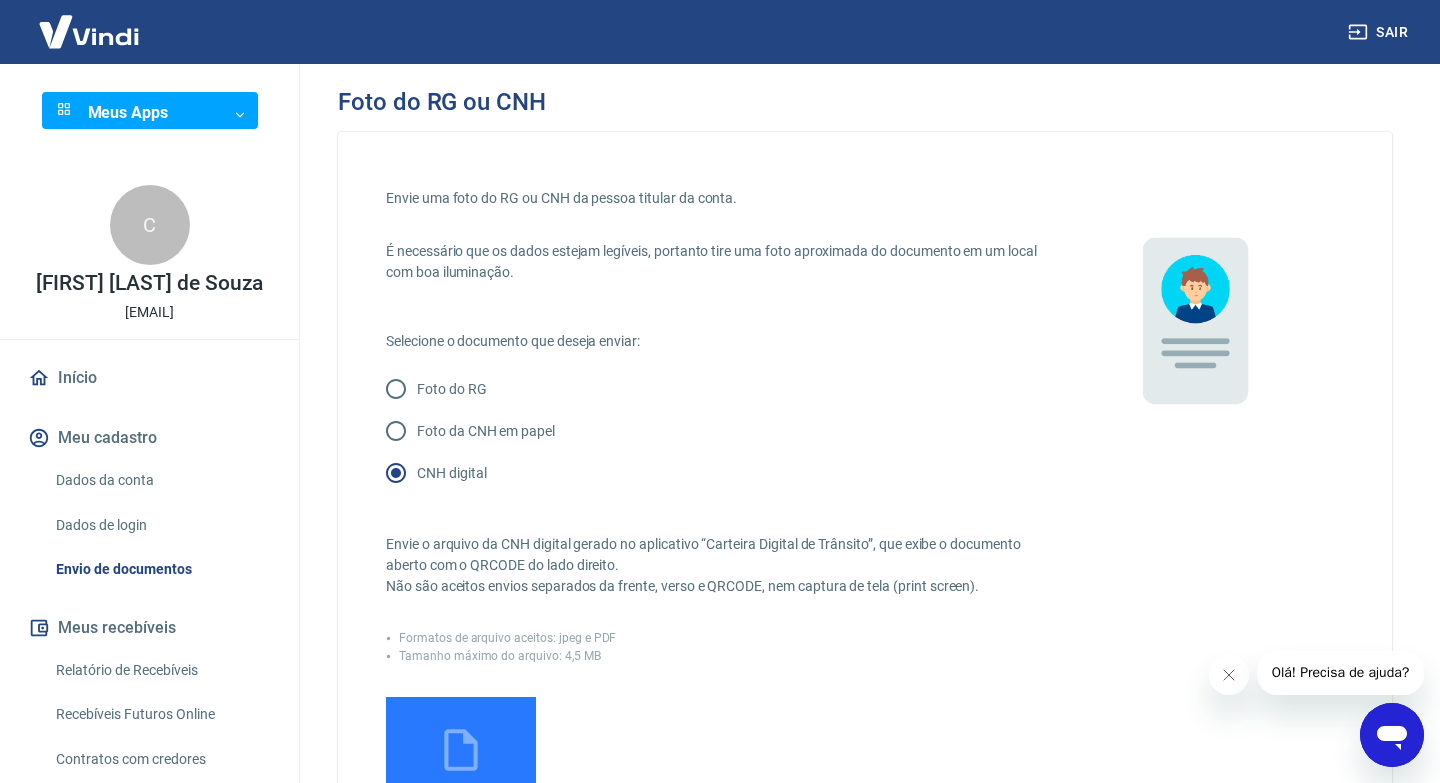click on "Foto da CNH em papel" at bounding box center (486, 431) 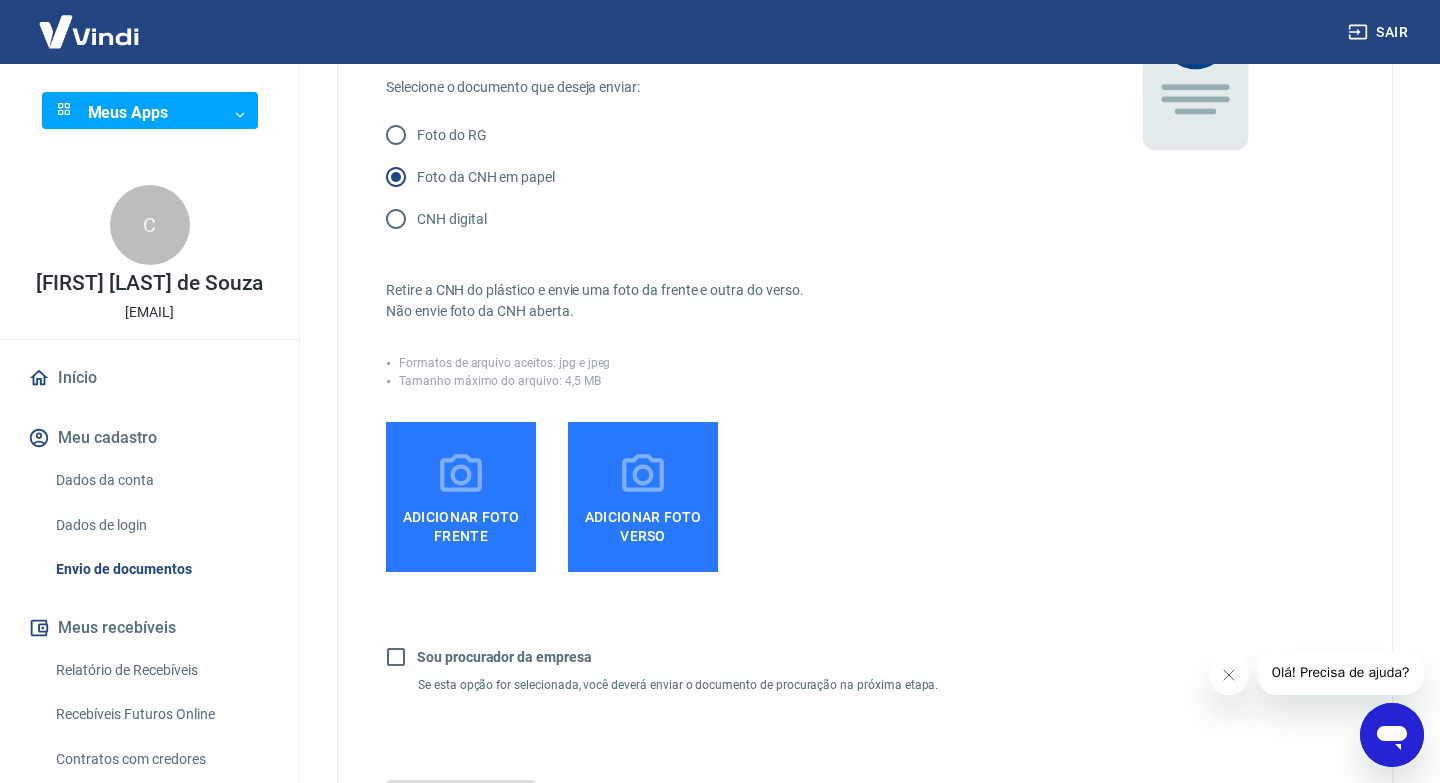 scroll, scrollTop: 253, scrollLeft: 0, axis: vertical 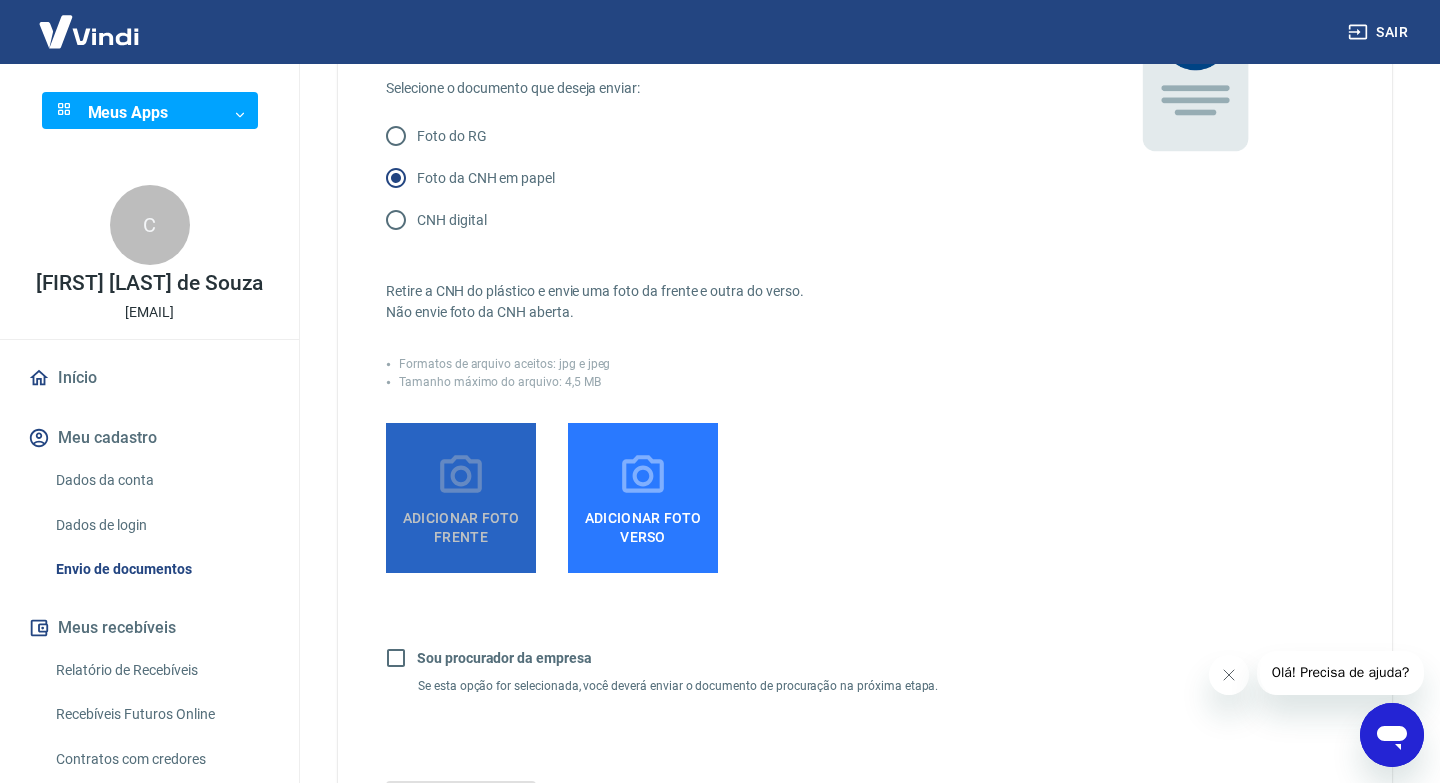 click 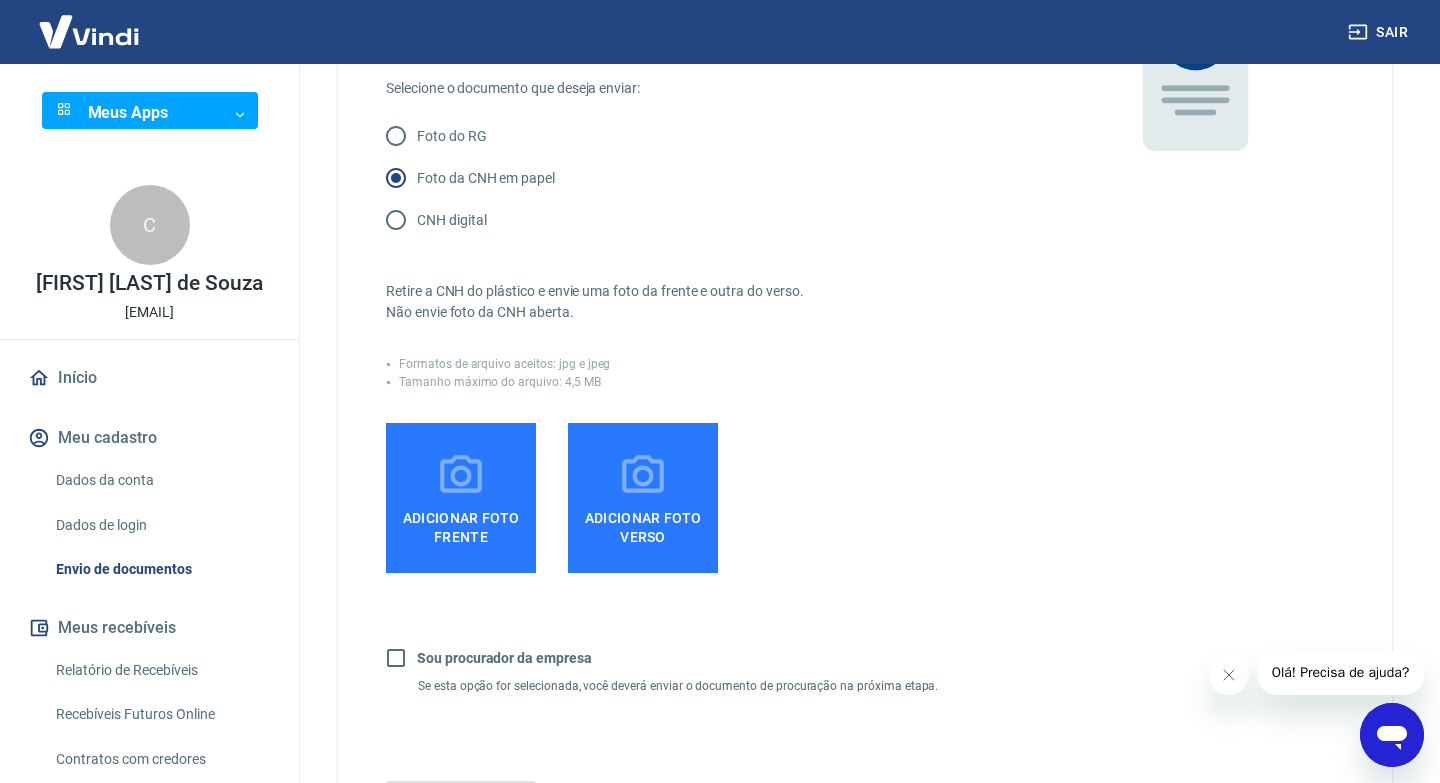 click on "CNH digital" at bounding box center [451, 220] 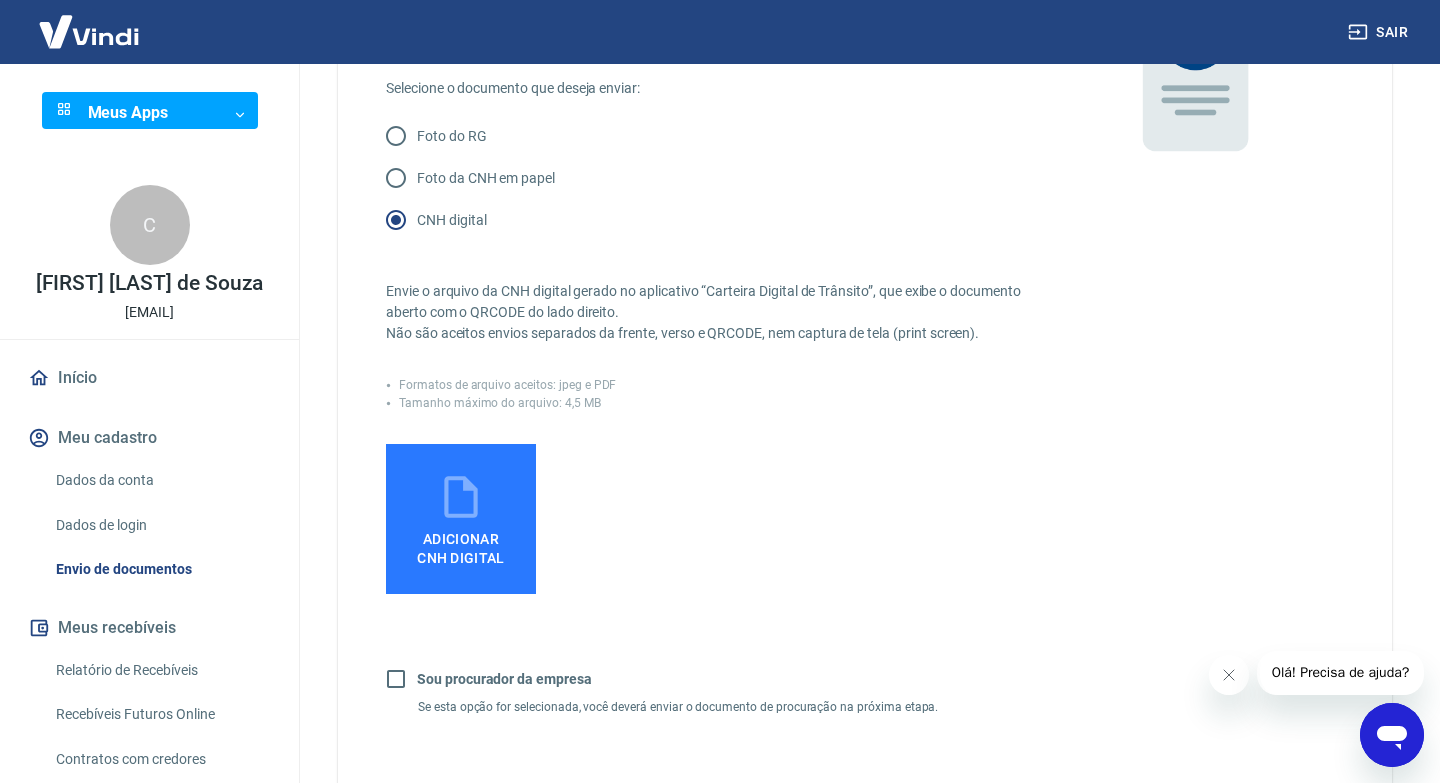 click on "Envie o arquivo da CNH digital gerado no aplicativo “Carteira Digital de Trânsito”, que exibe o documento aberto com o QRCODE do lado direito.
Não são aceitos envios separados da frente, verso e QRCODE, nem captura de tela (print screen). Formatos de arquivo aceitos: jpeg e PDF Tamanho máximo do arquivo: 4,5 MB Adicionar   CNH Digital Sou procurador da empresa Se esta opção for selecionada, você deverá enviar o documento de procuração na próxima etapa." at bounding box center [715, 477] 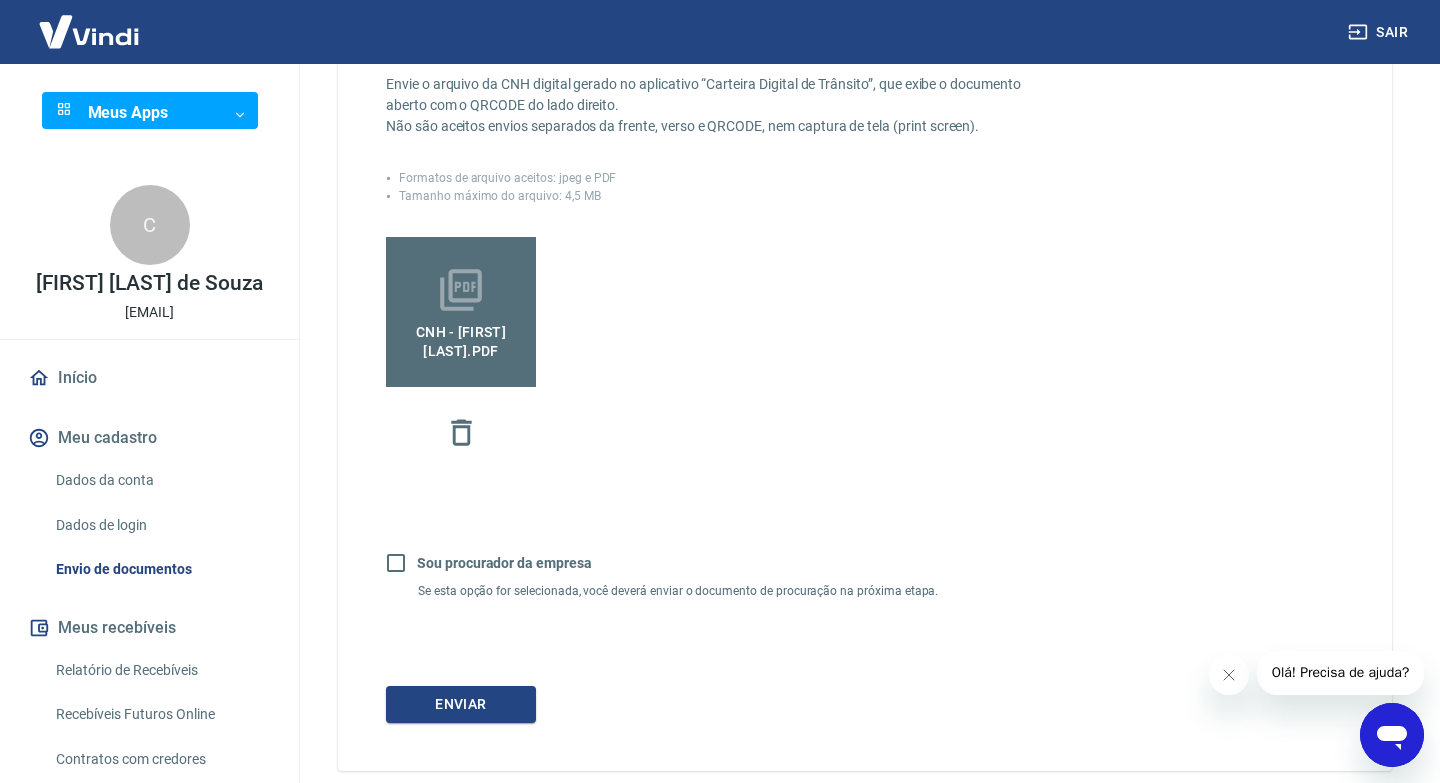 scroll, scrollTop: 509, scrollLeft: 0, axis: vertical 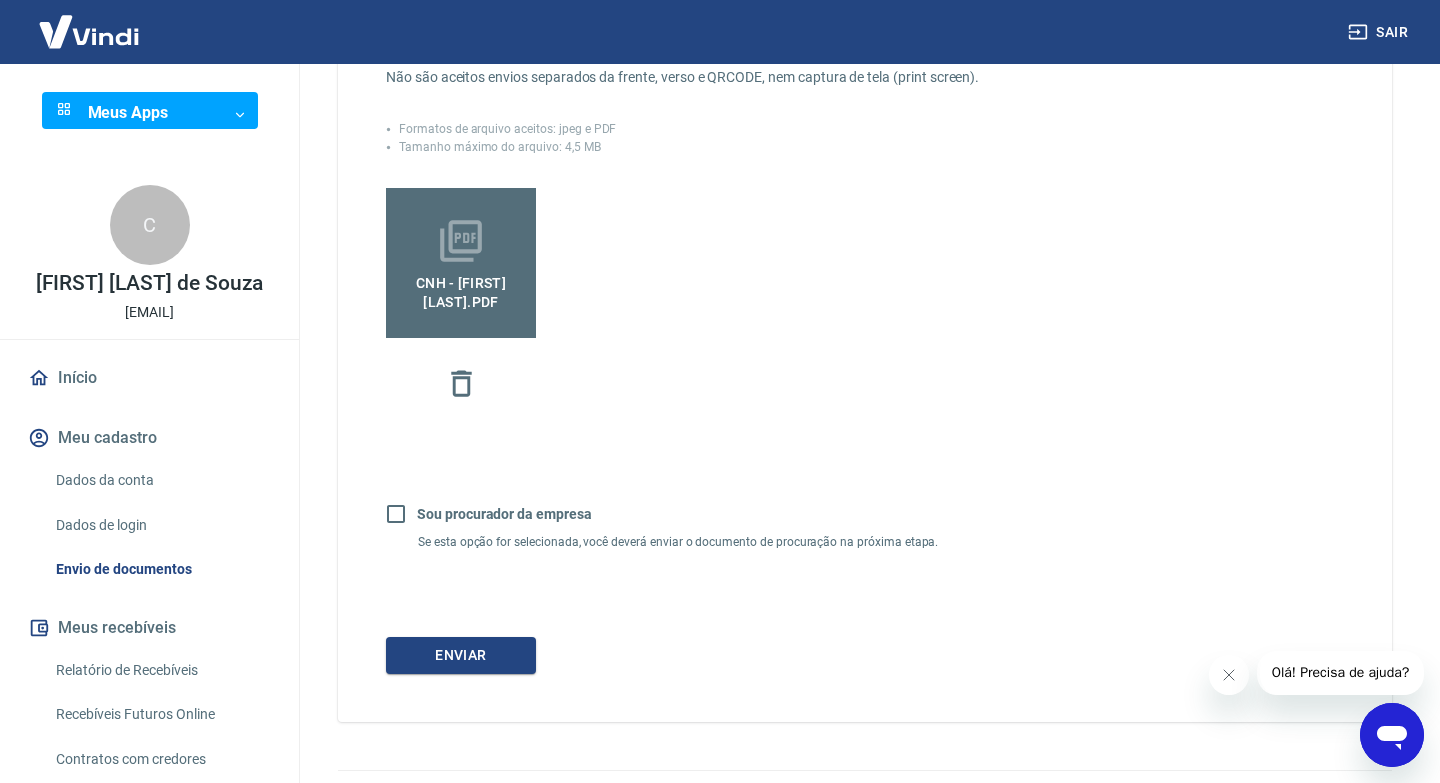 click on "Sou procurador da empresa" at bounding box center [504, 514] 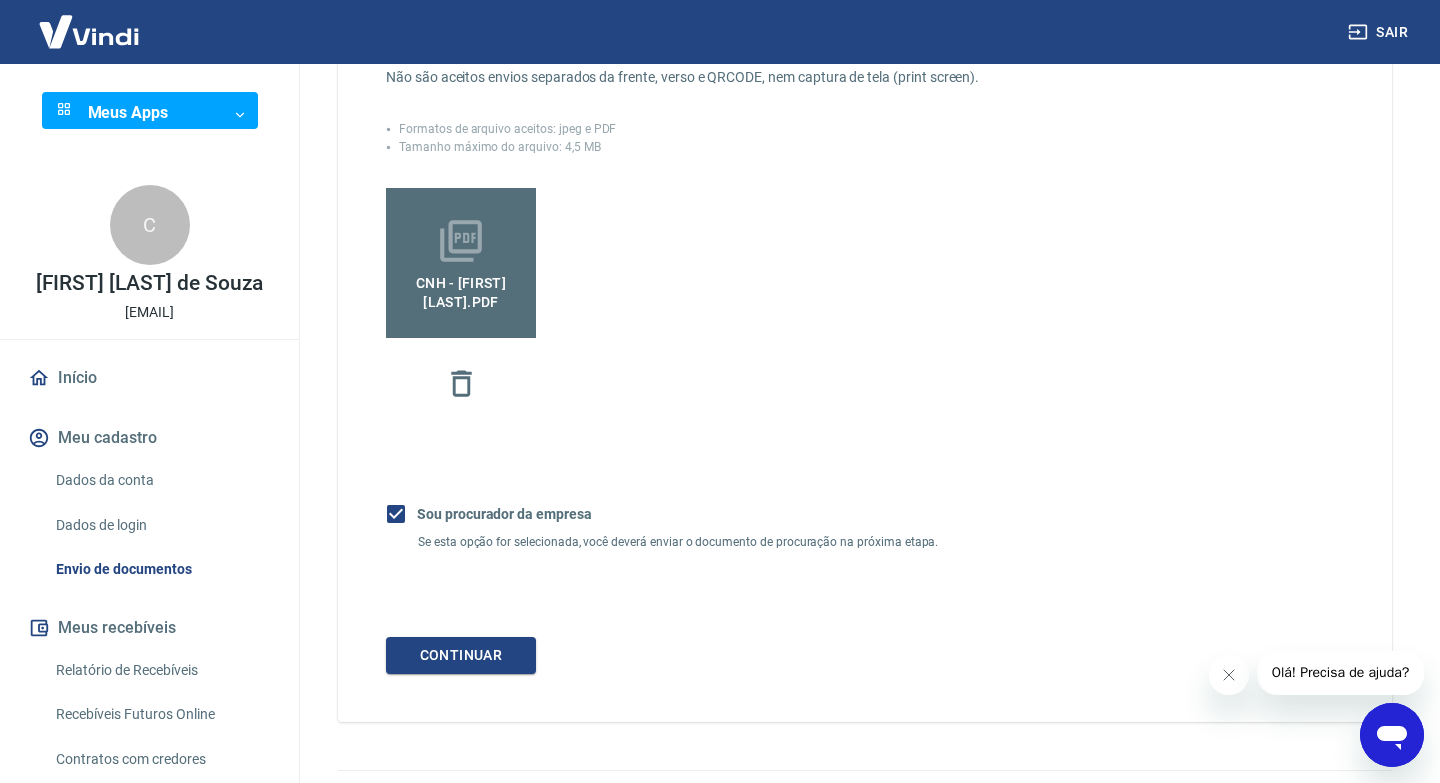 click on "Sou procurador da empresa" at bounding box center [504, 514] 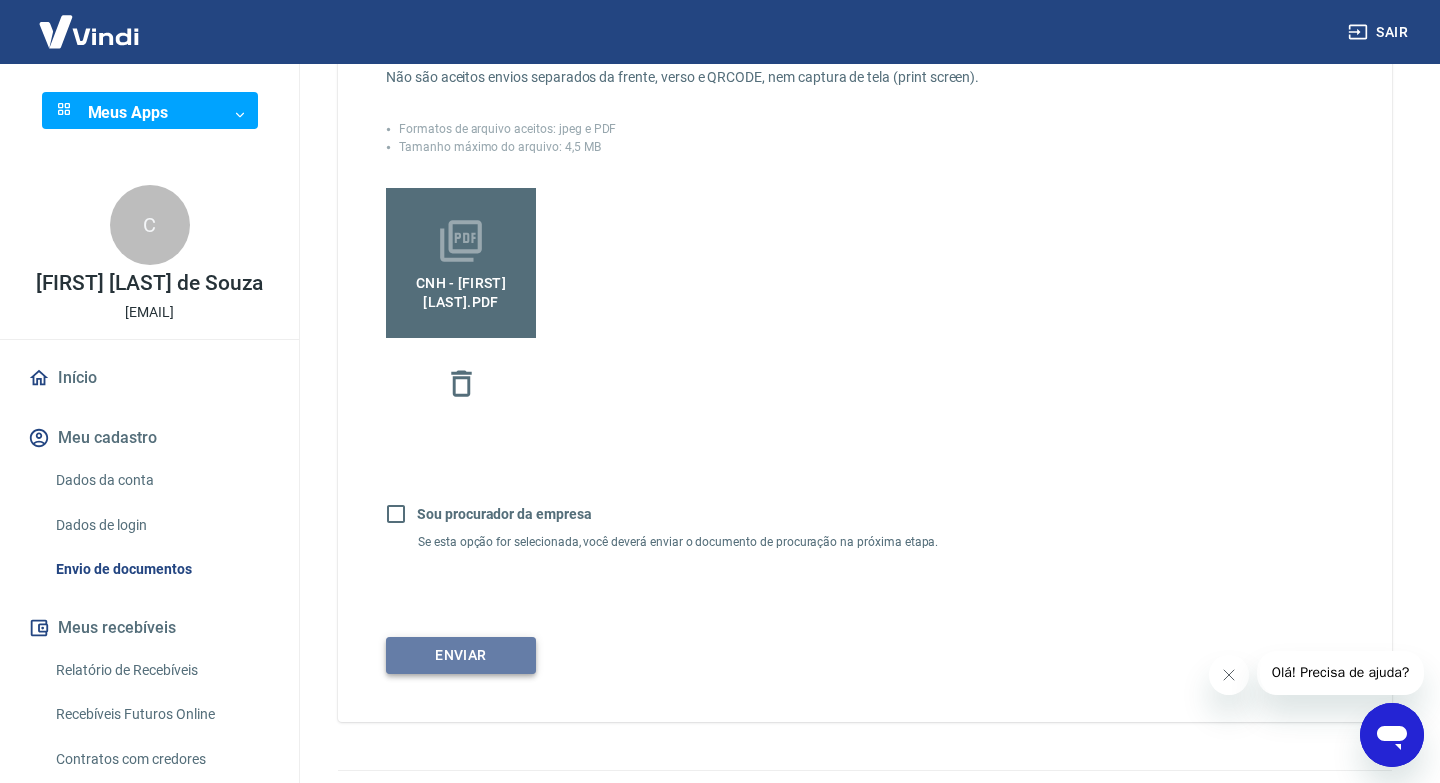 click on "Enviar" at bounding box center (461, 655) 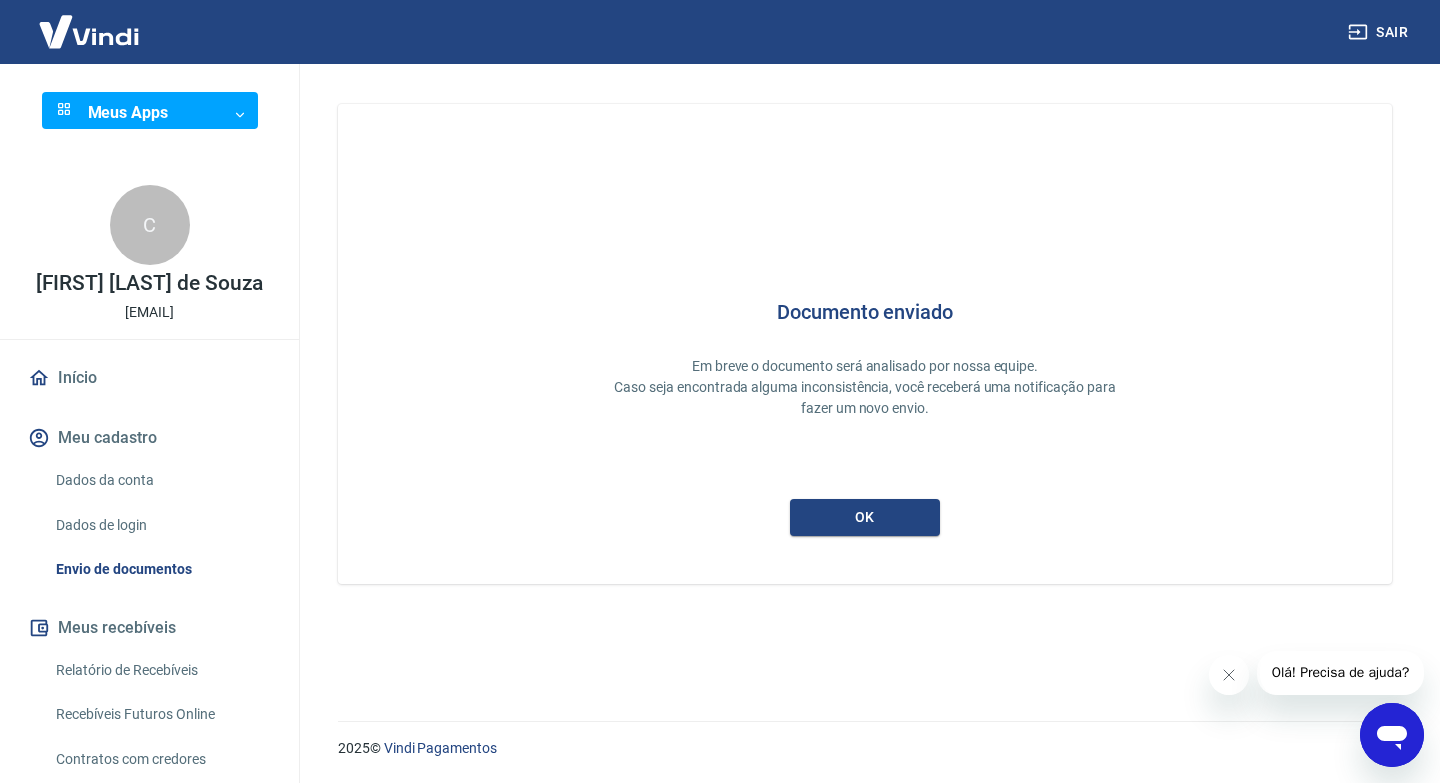 scroll, scrollTop: 0, scrollLeft: 0, axis: both 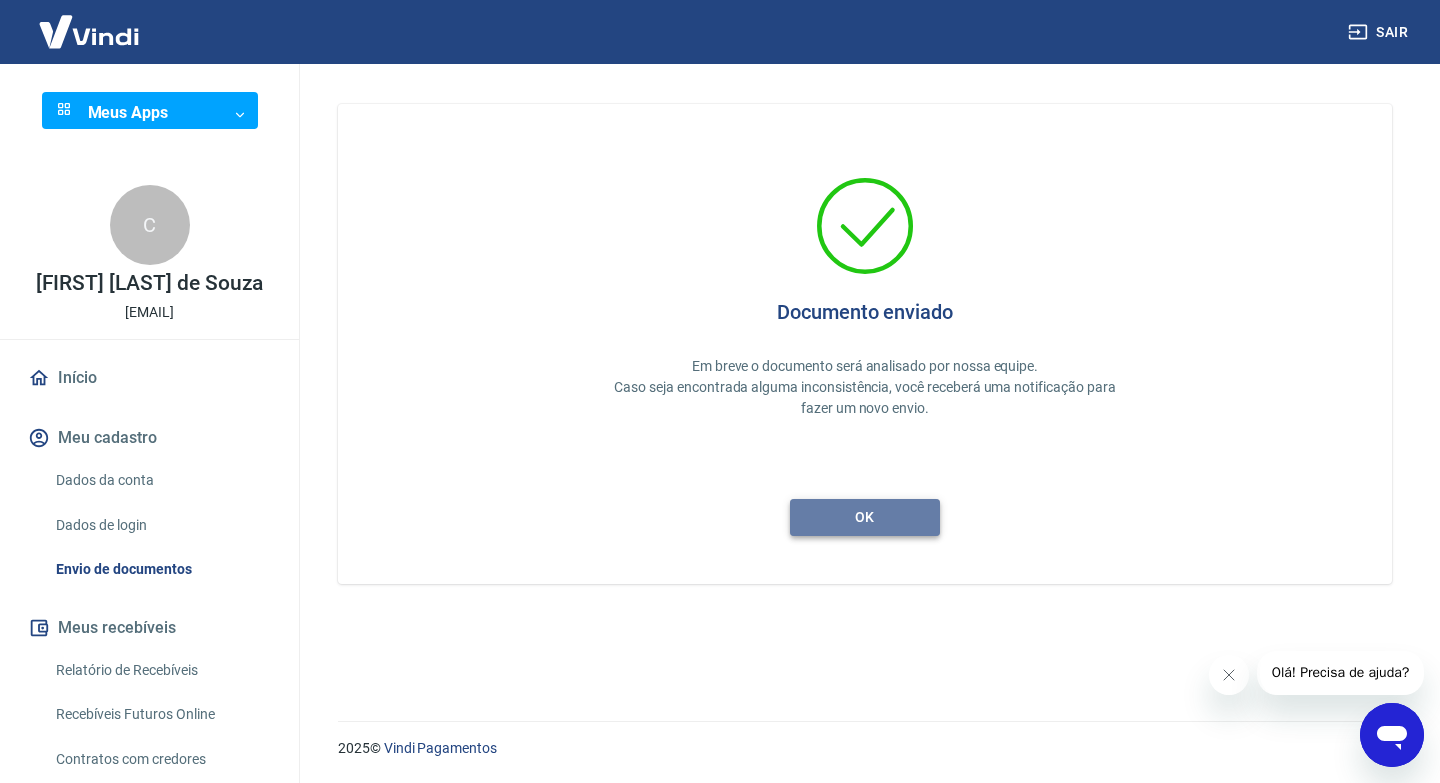 click on "ok" at bounding box center [865, 517] 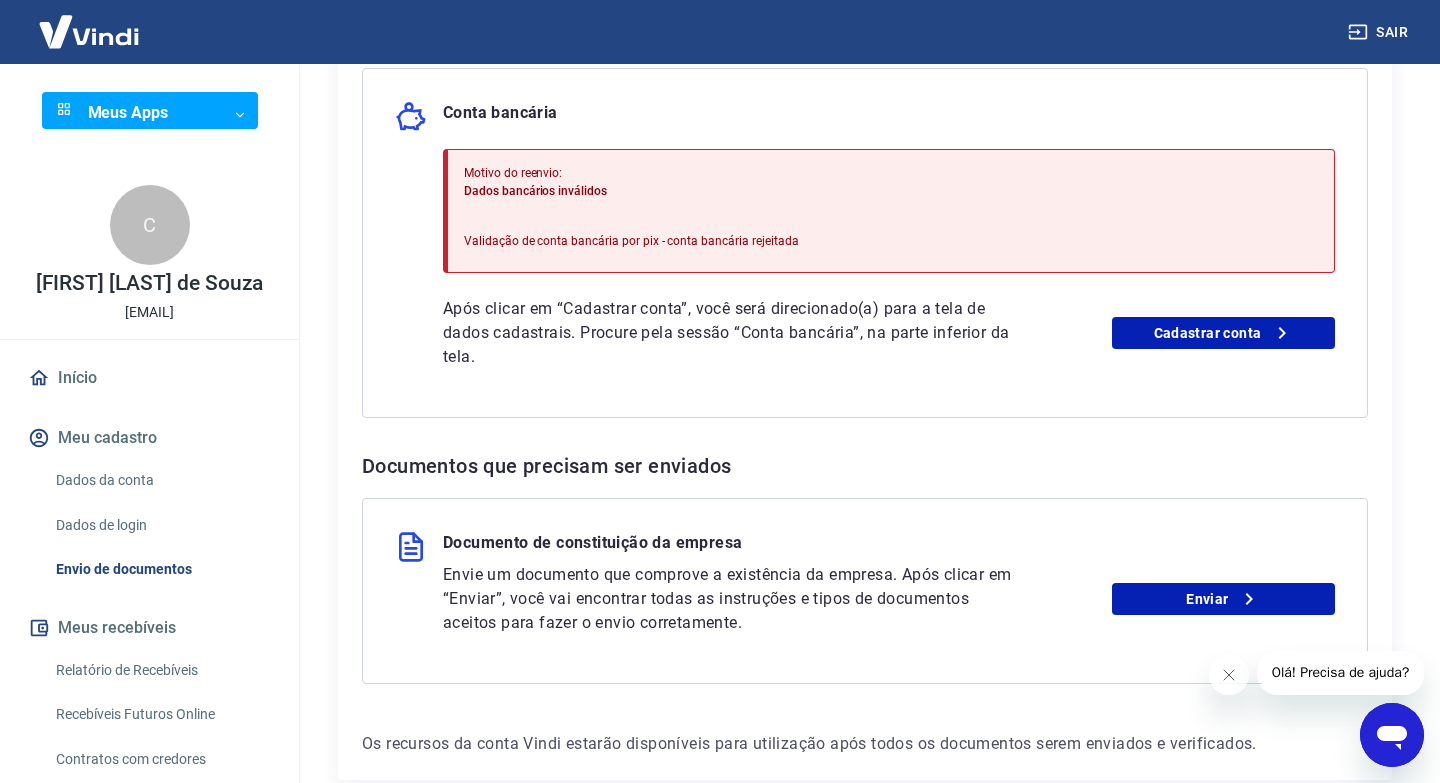 scroll, scrollTop: 572, scrollLeft: 0, axis: vertical 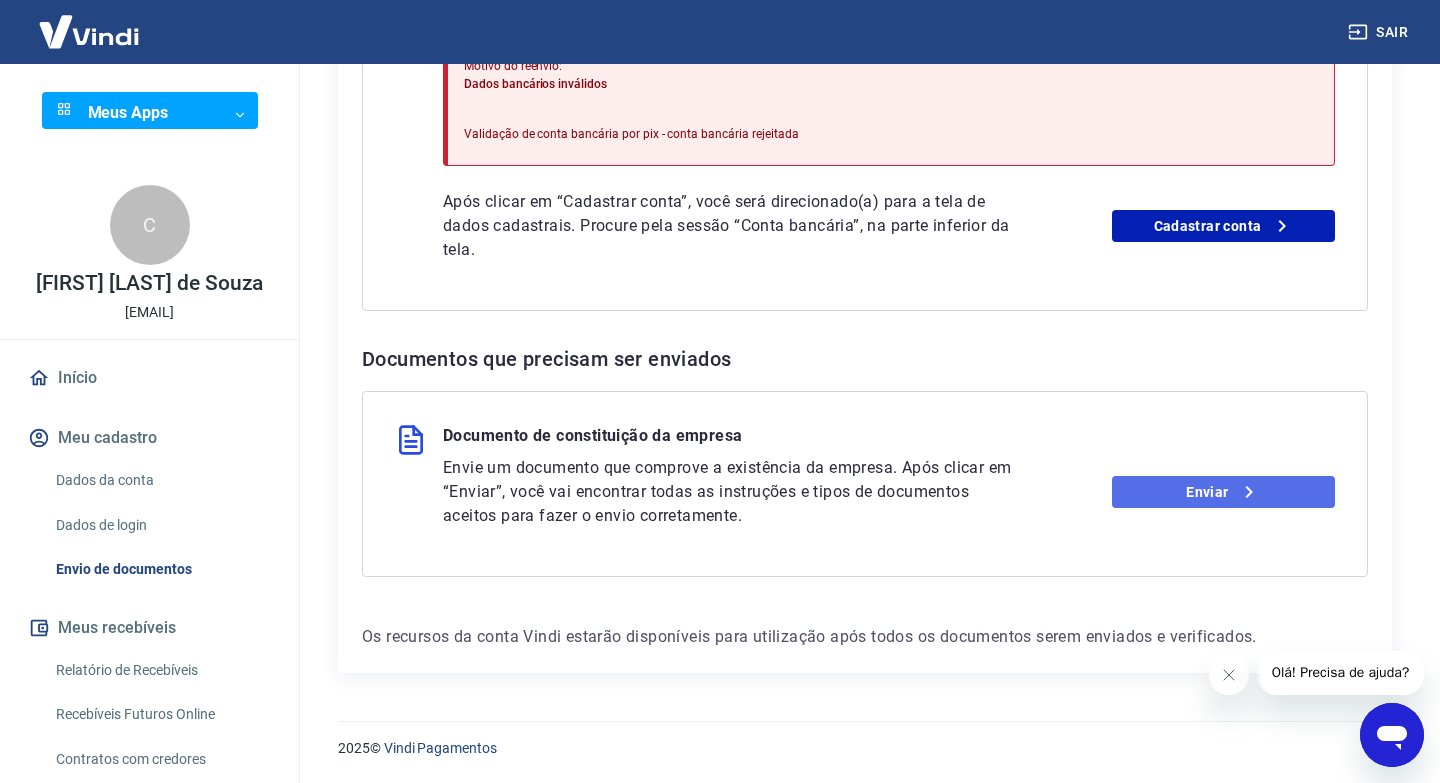 click 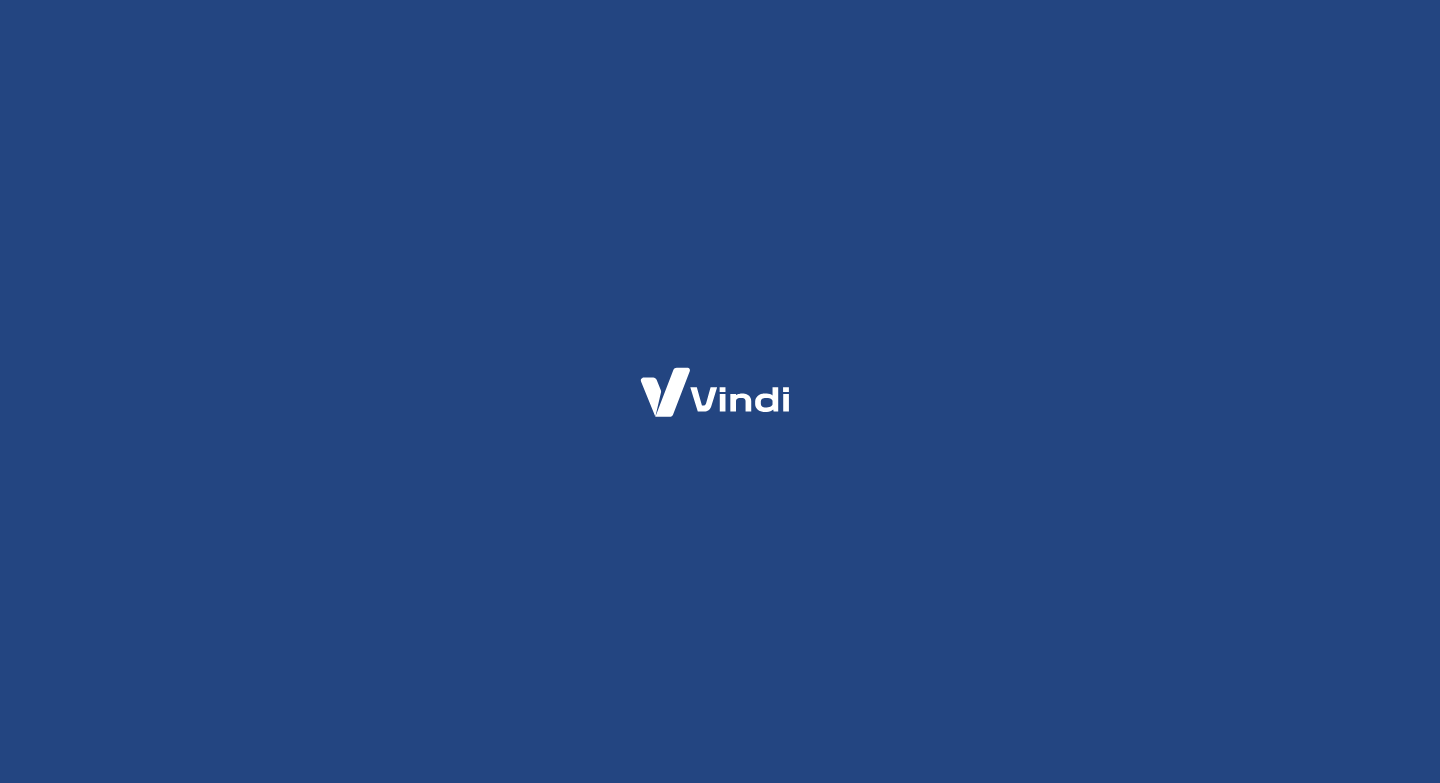 scroll, scrollTop: 0, scrollLeft: 0, axis: both 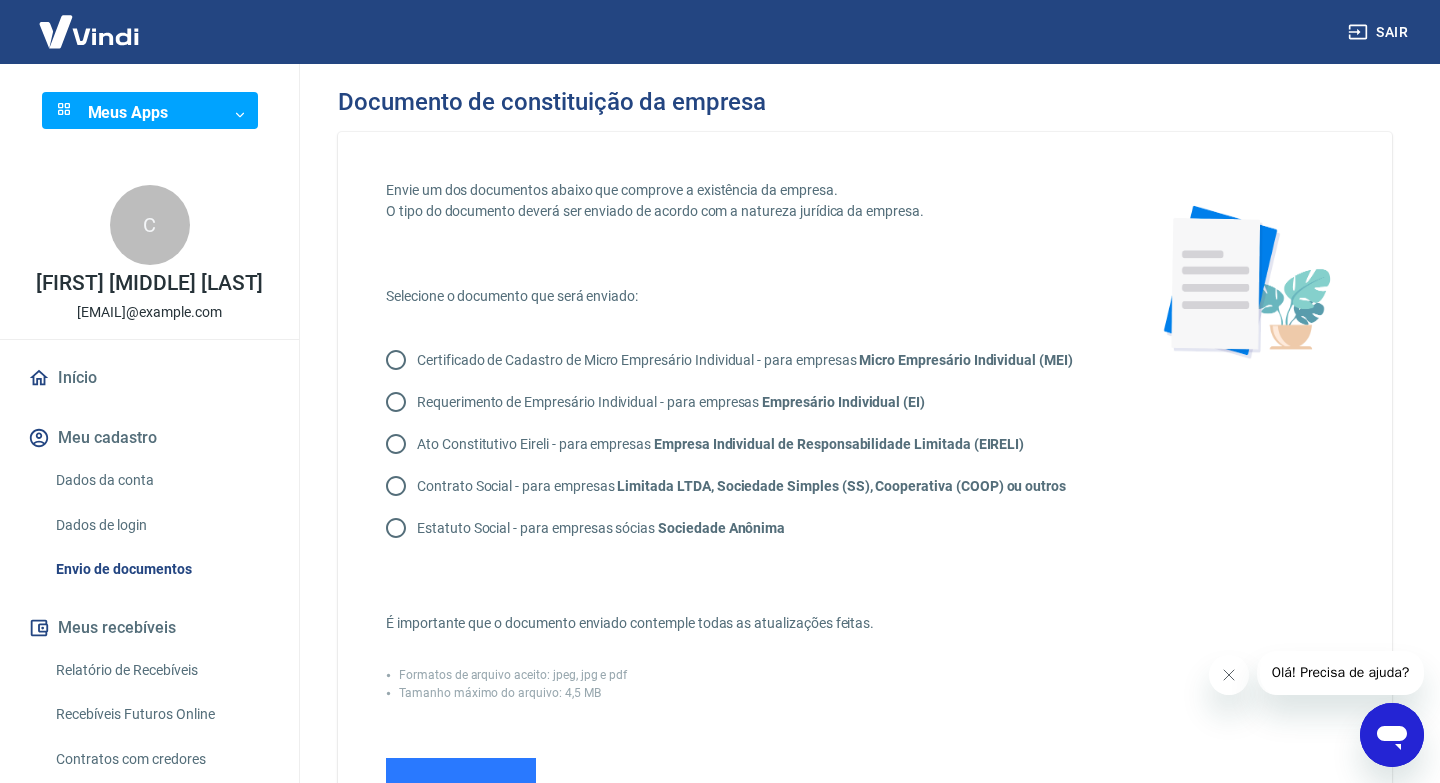 click on "Contrato Social - para empresas   Limitada LTDA, Sociedade Simples (SS), Cooperativa (COOP) ou outros" at bounding box center (741, 486) 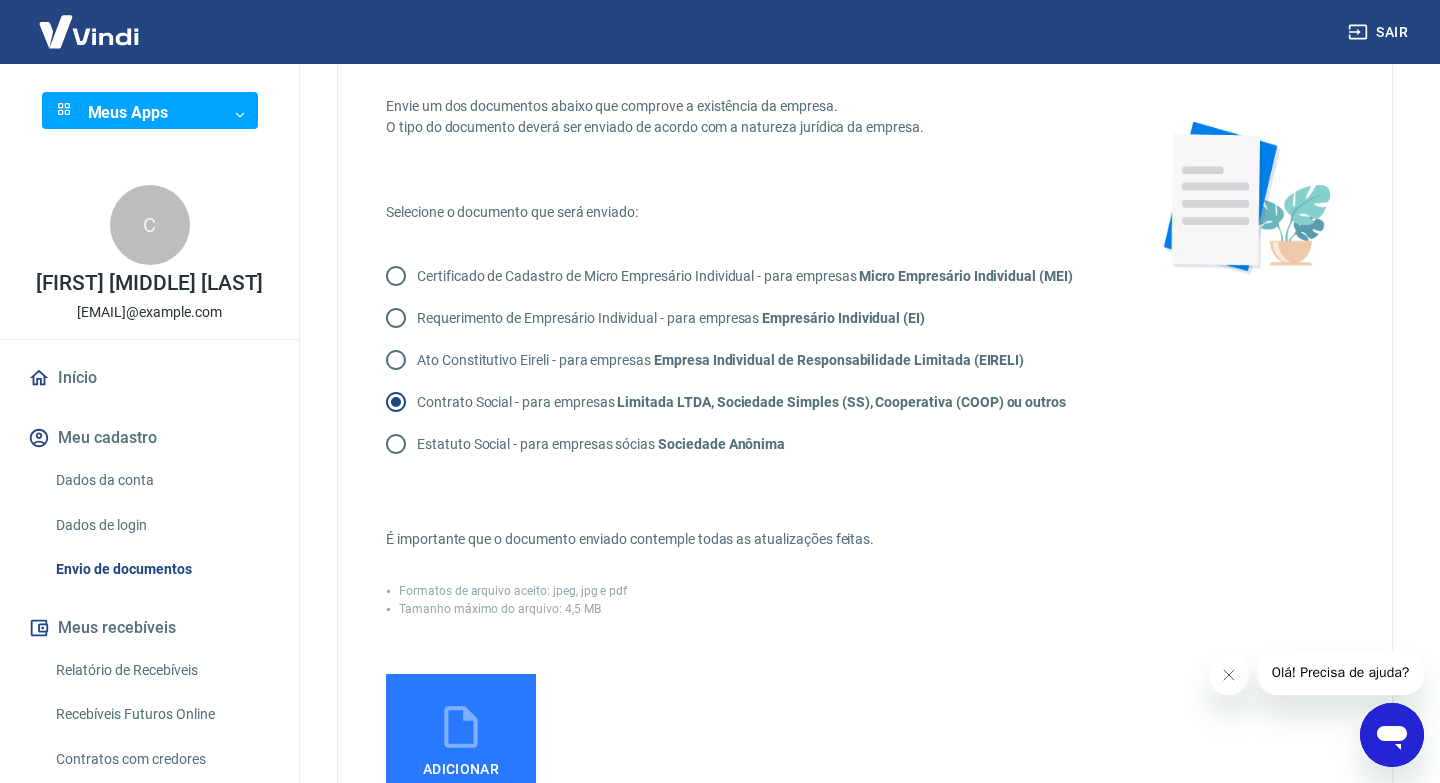 scroll, scrollTop: 93, scrollLeft: 0, axis: vertical 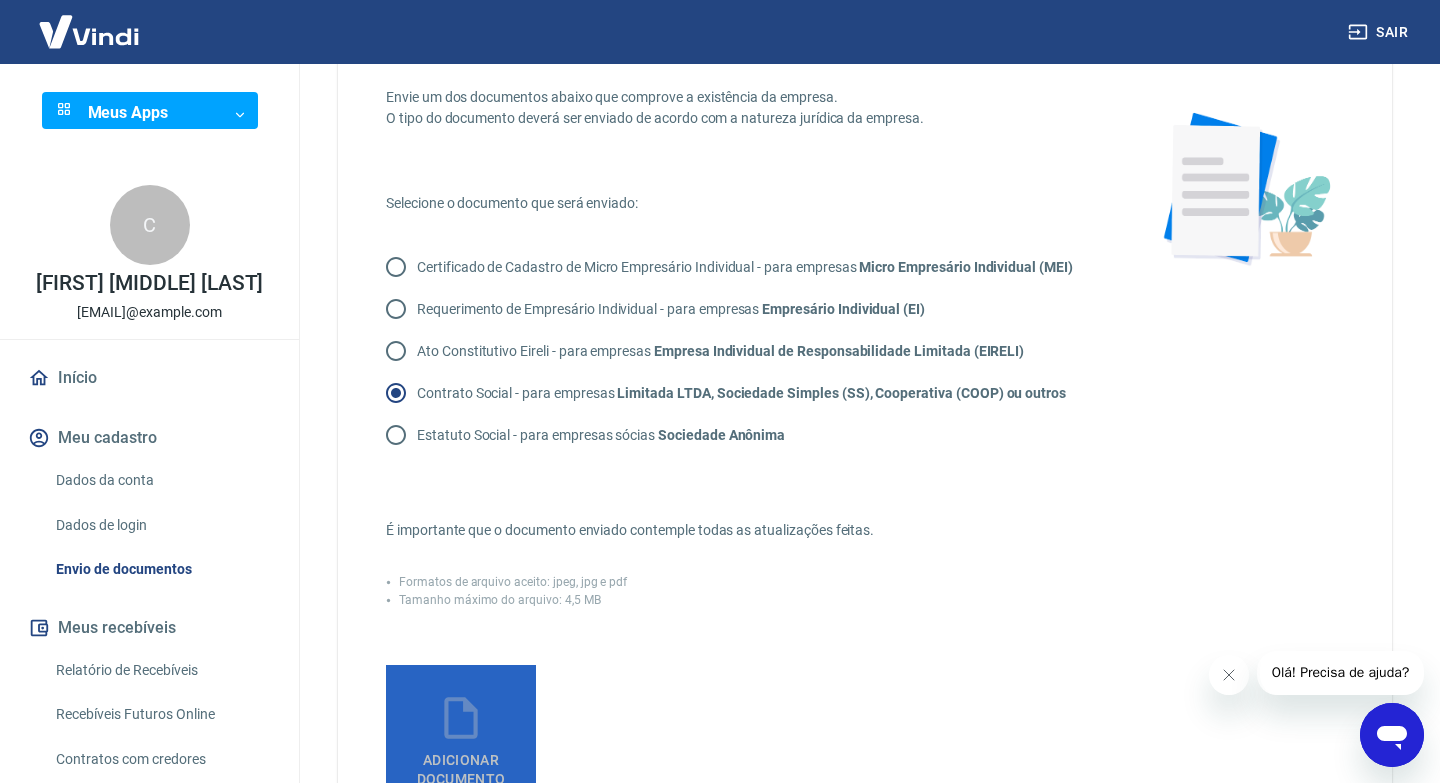 click on "Adicionar documento" at bounding box center [461, 740] 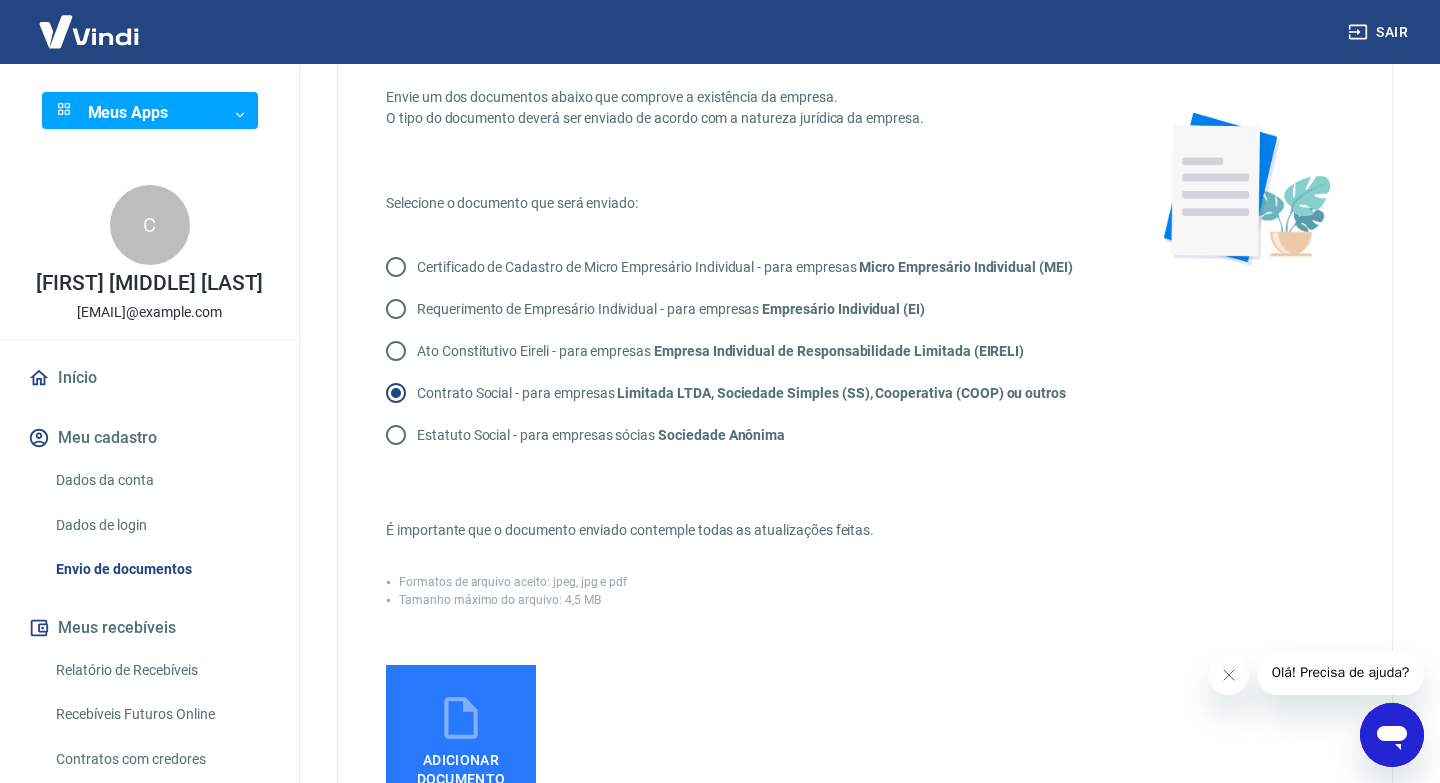 click on "Estatuto Social - para empresas sócias   Sociedade Anônima" at bounding box center (601, 435) 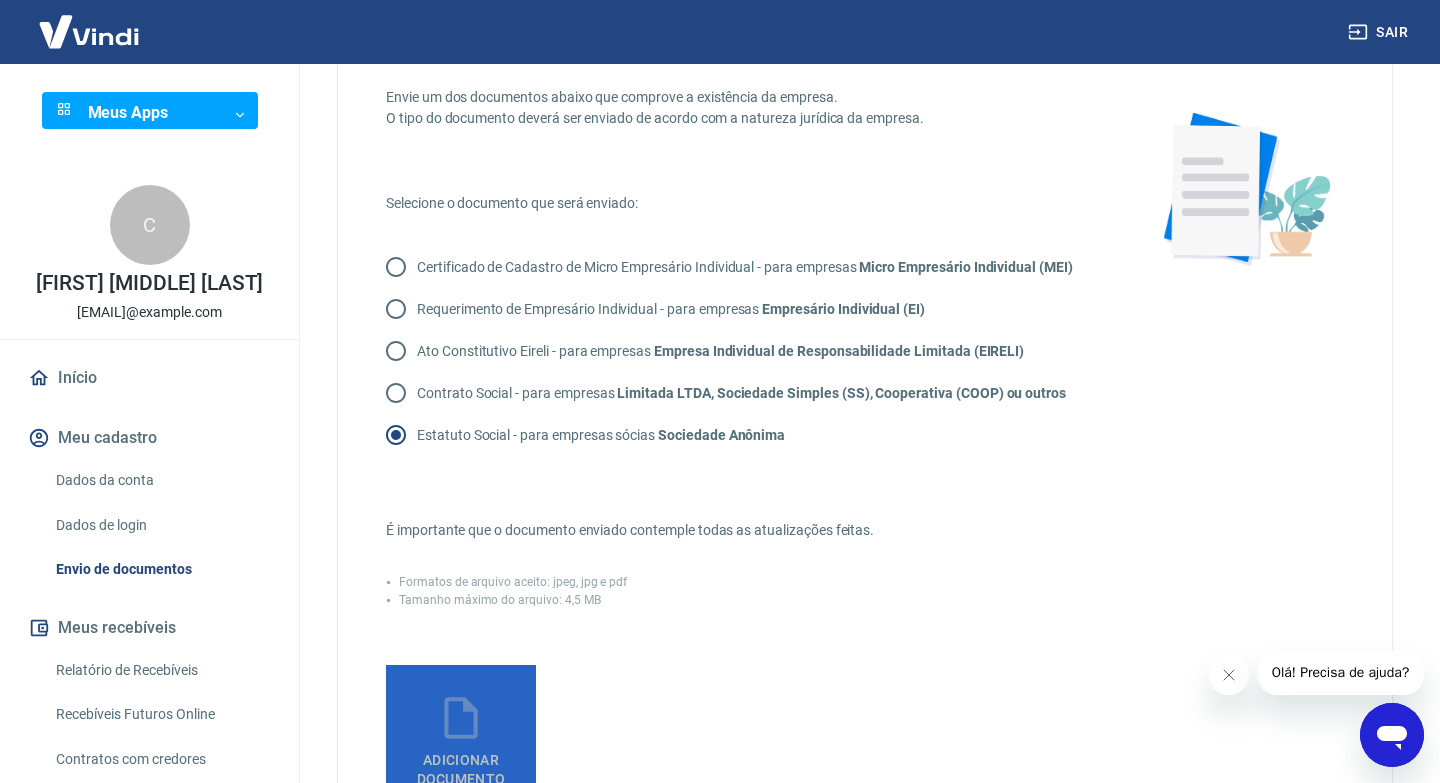 click on "Adicionar documento" at bounding box center [461, 740] 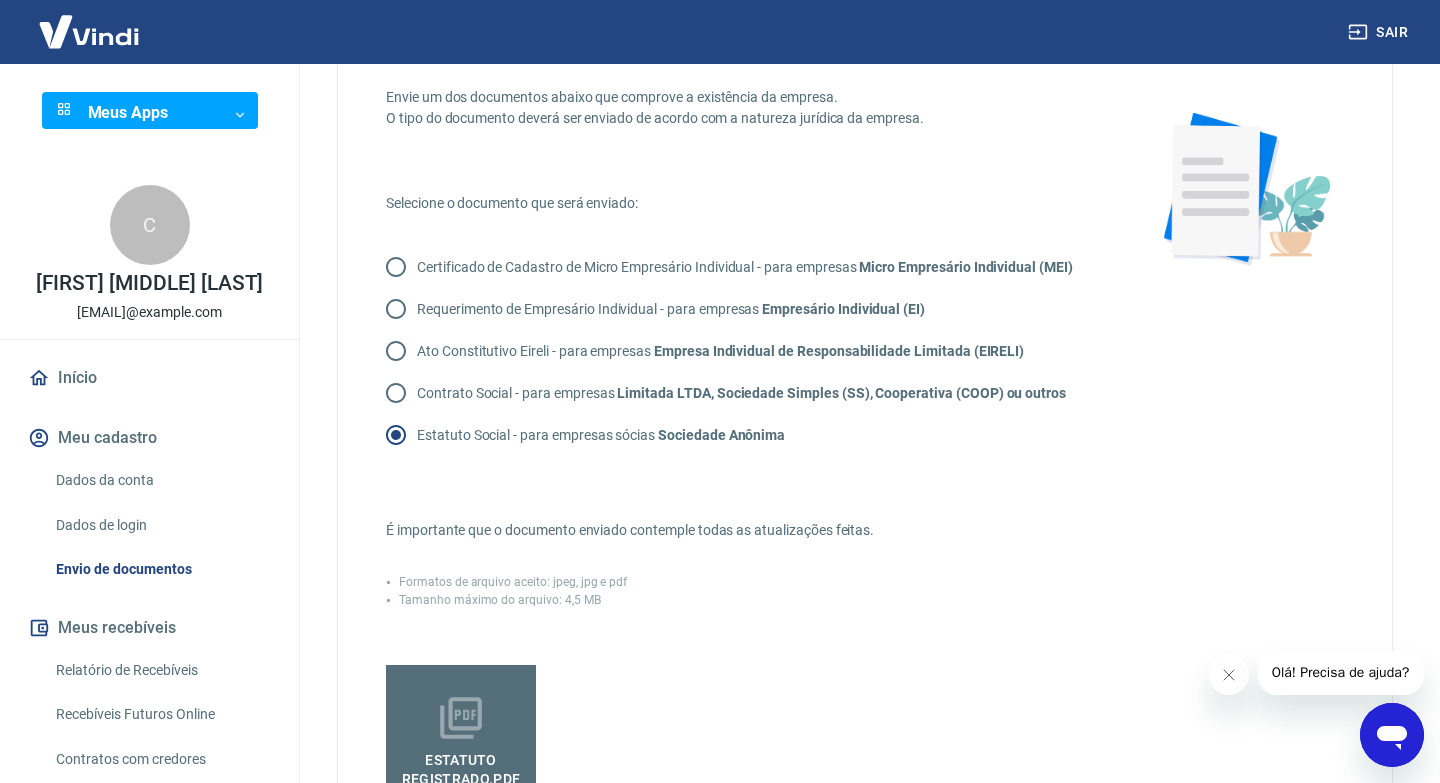 scroll, scrollTop: 604, scrollLeft: 0, axis: vertical 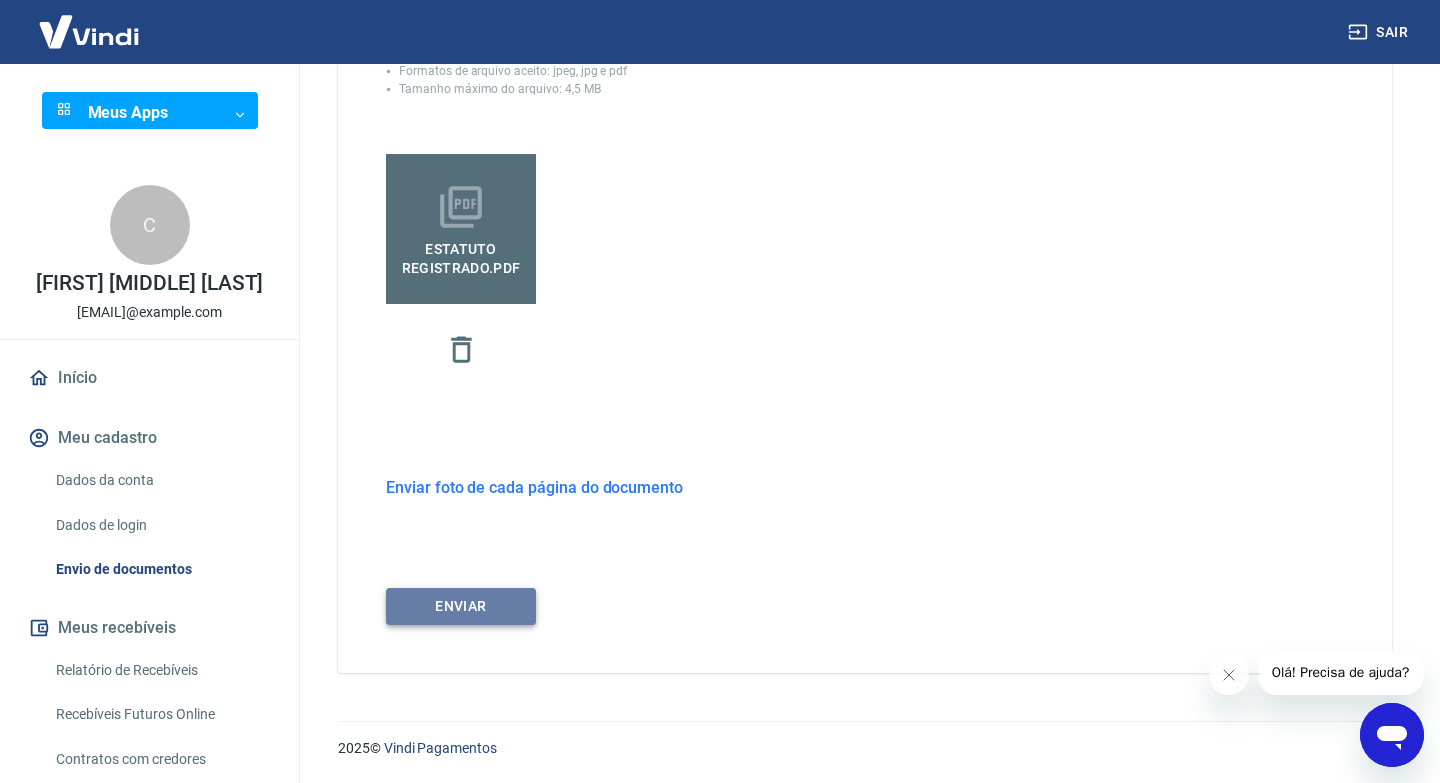 click on "ENVIAR" at bounding box center [461, 606] 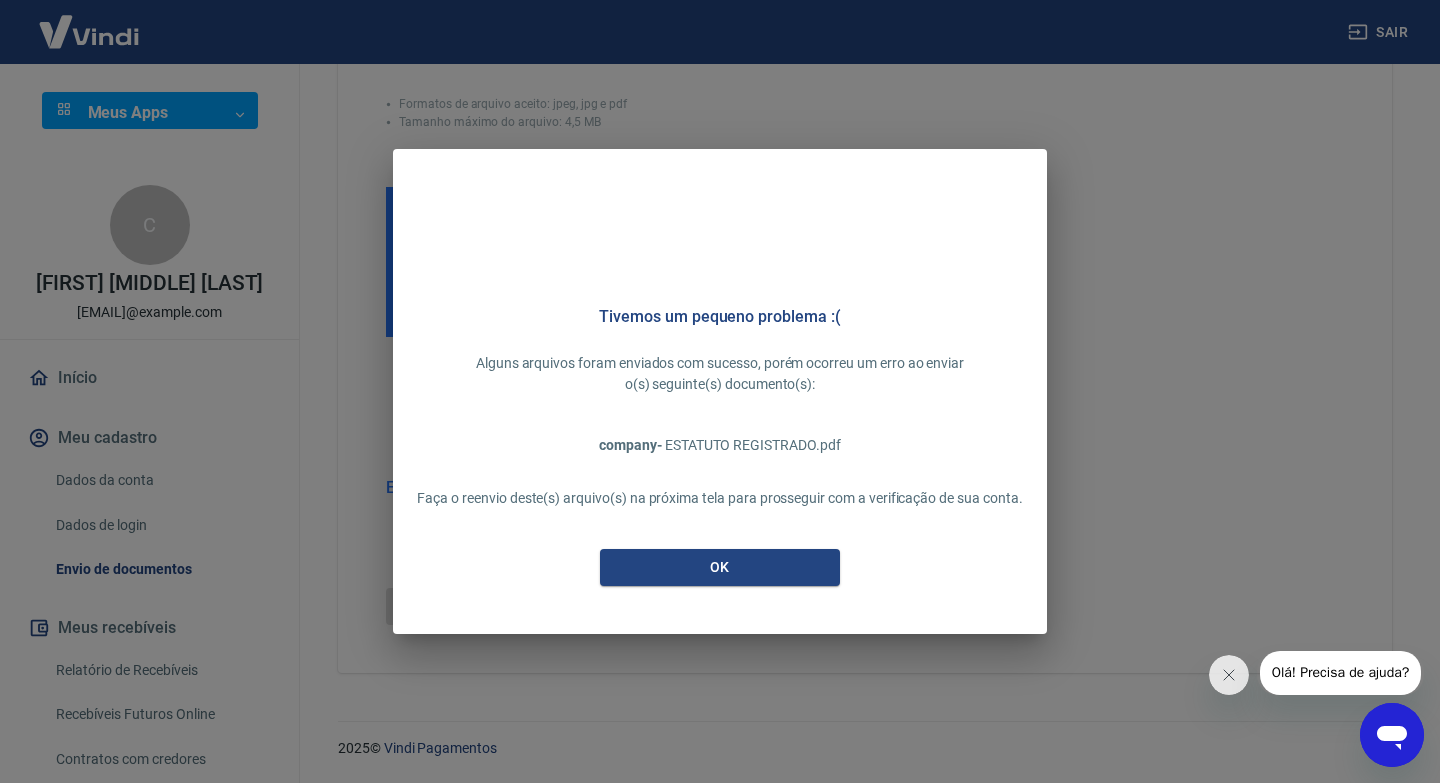 scroll, scrollTop: 571, scrollLeft: 0, axis: vertical 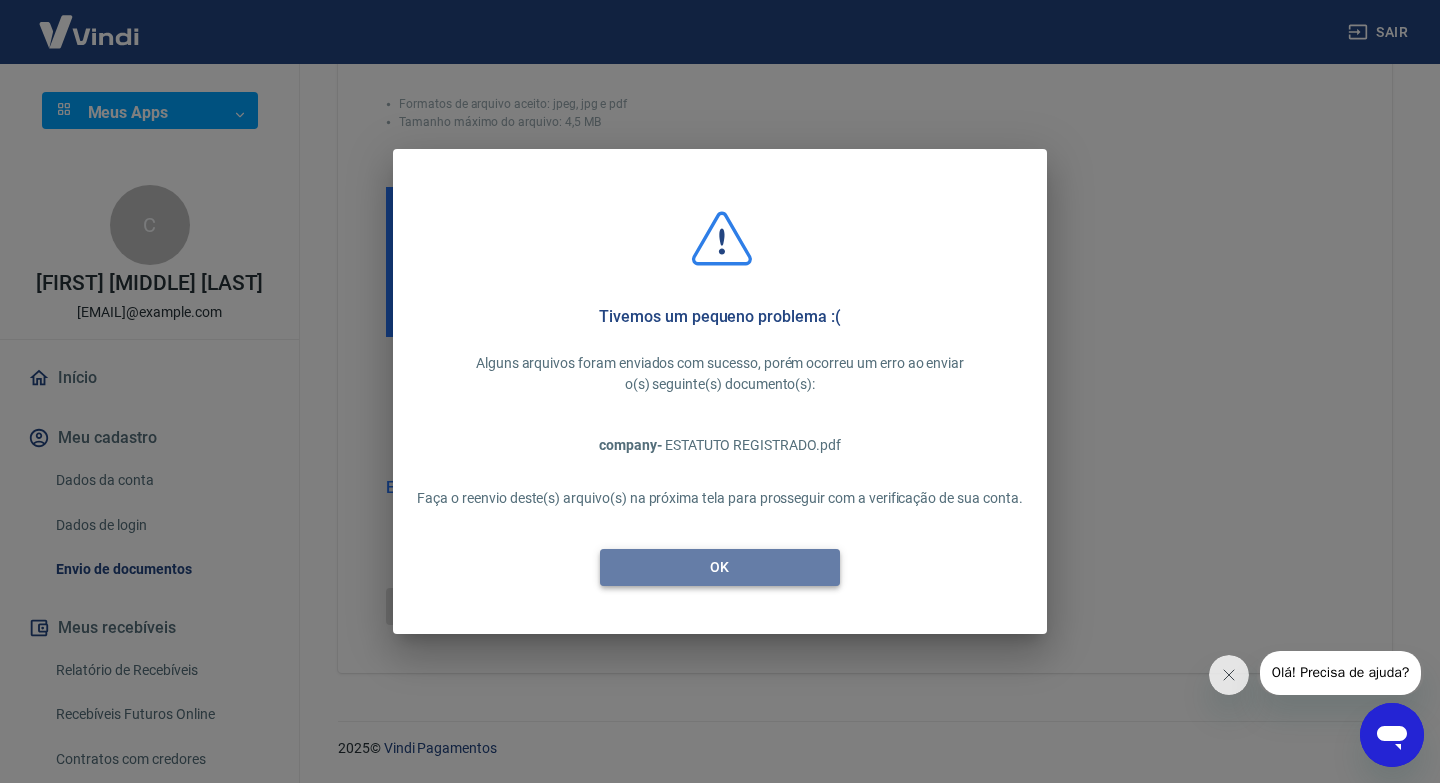 click on "OK" at bounding box center (720, 567) 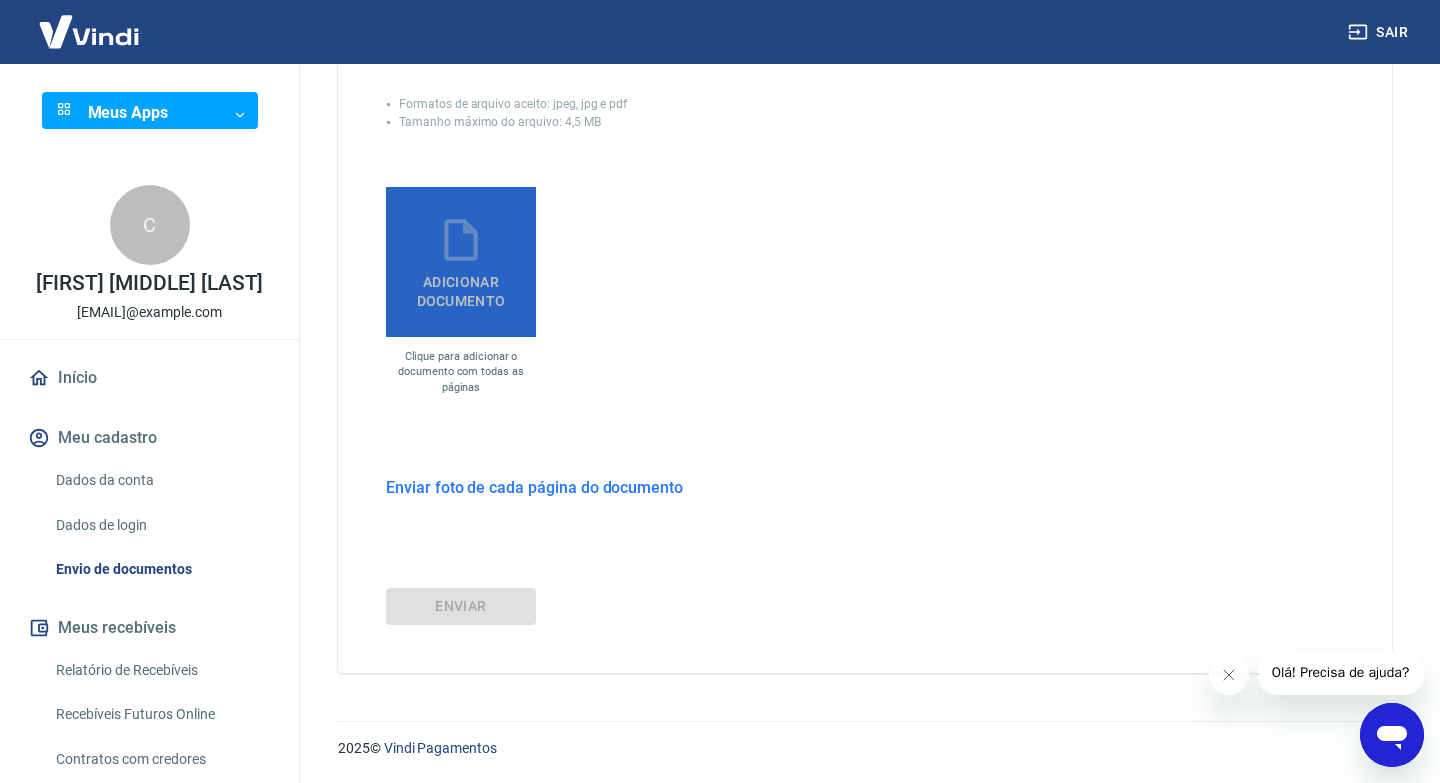 click on "Adicionar documento" at bounding box center [461, 287] 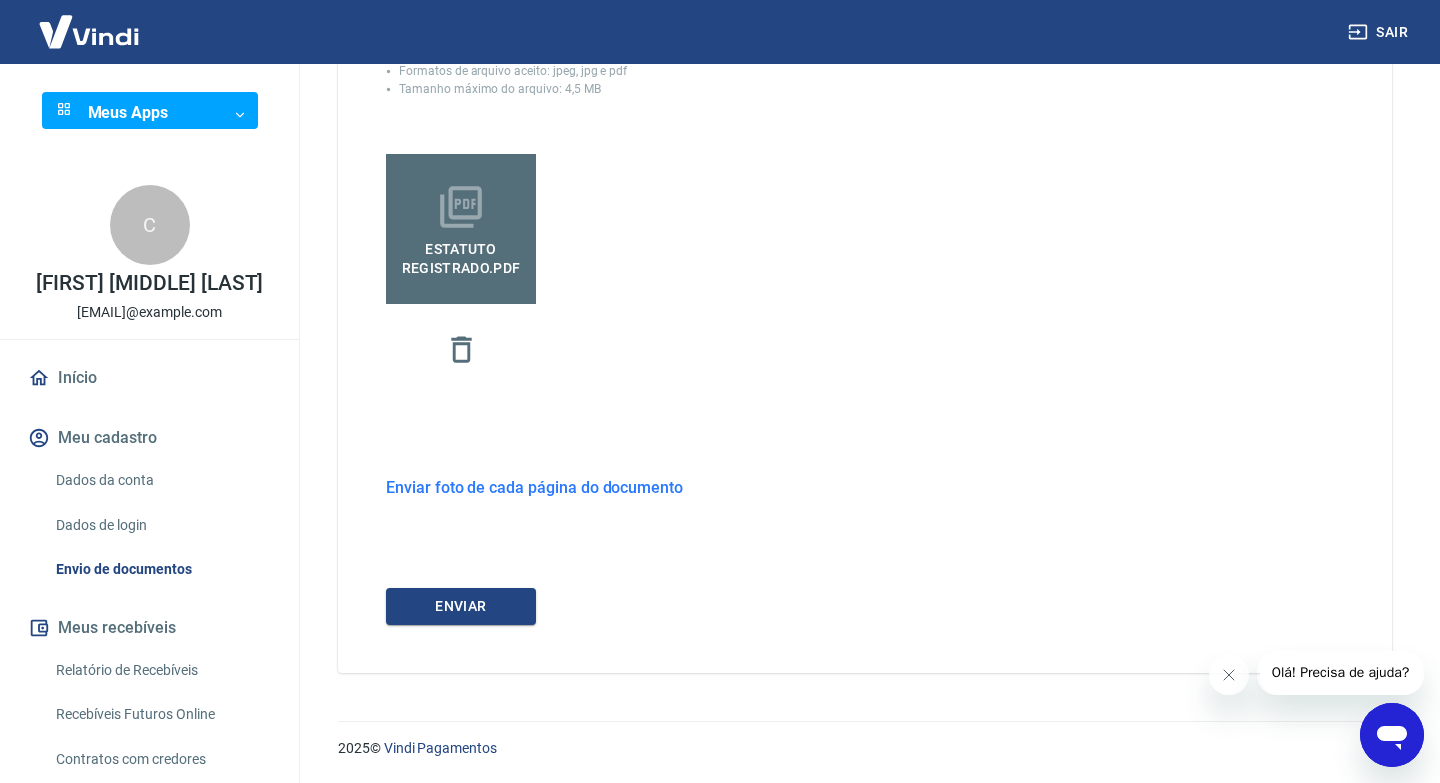 scroll, scrollTop: 604, scrollLeft: 0, axis: vertical 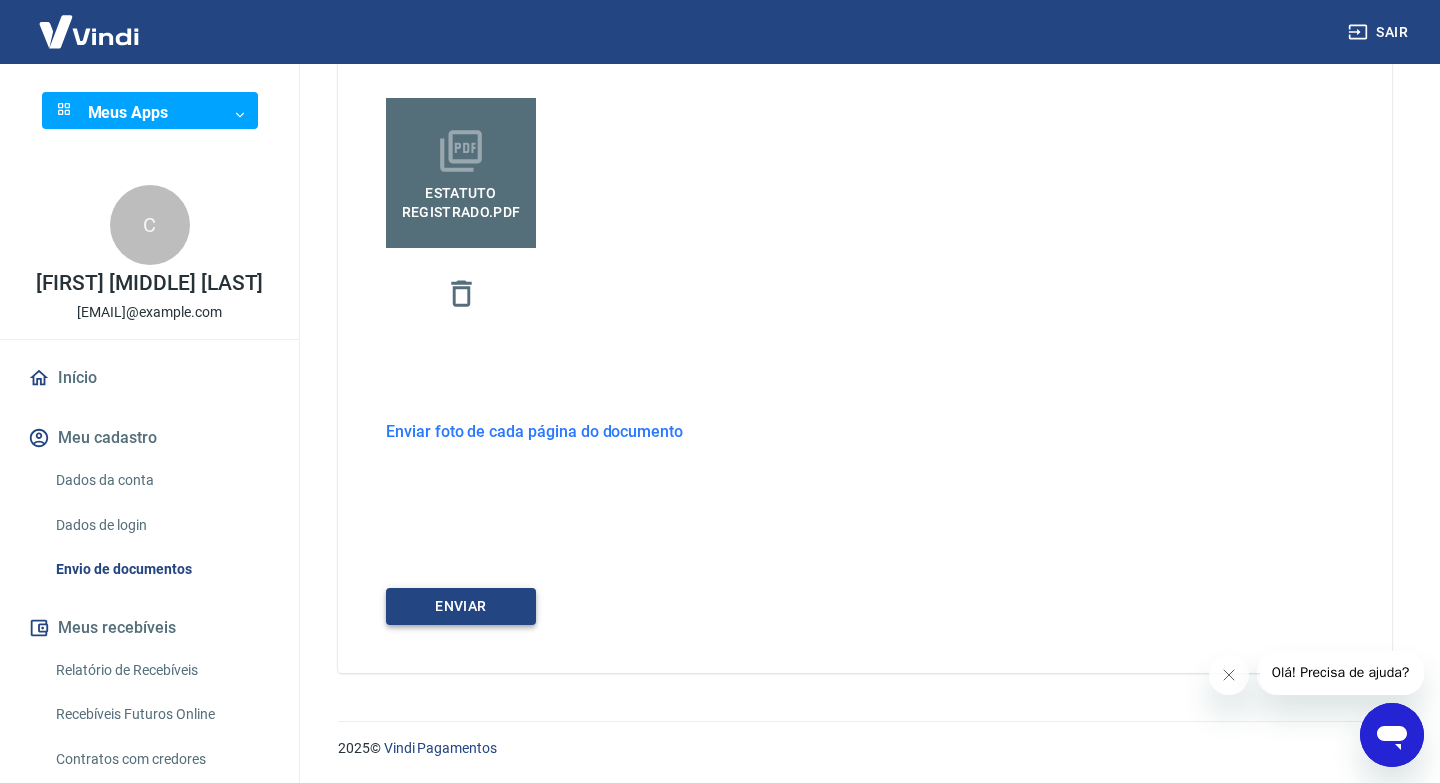 click on "ENVIAR" at bounding box center [461, 606] 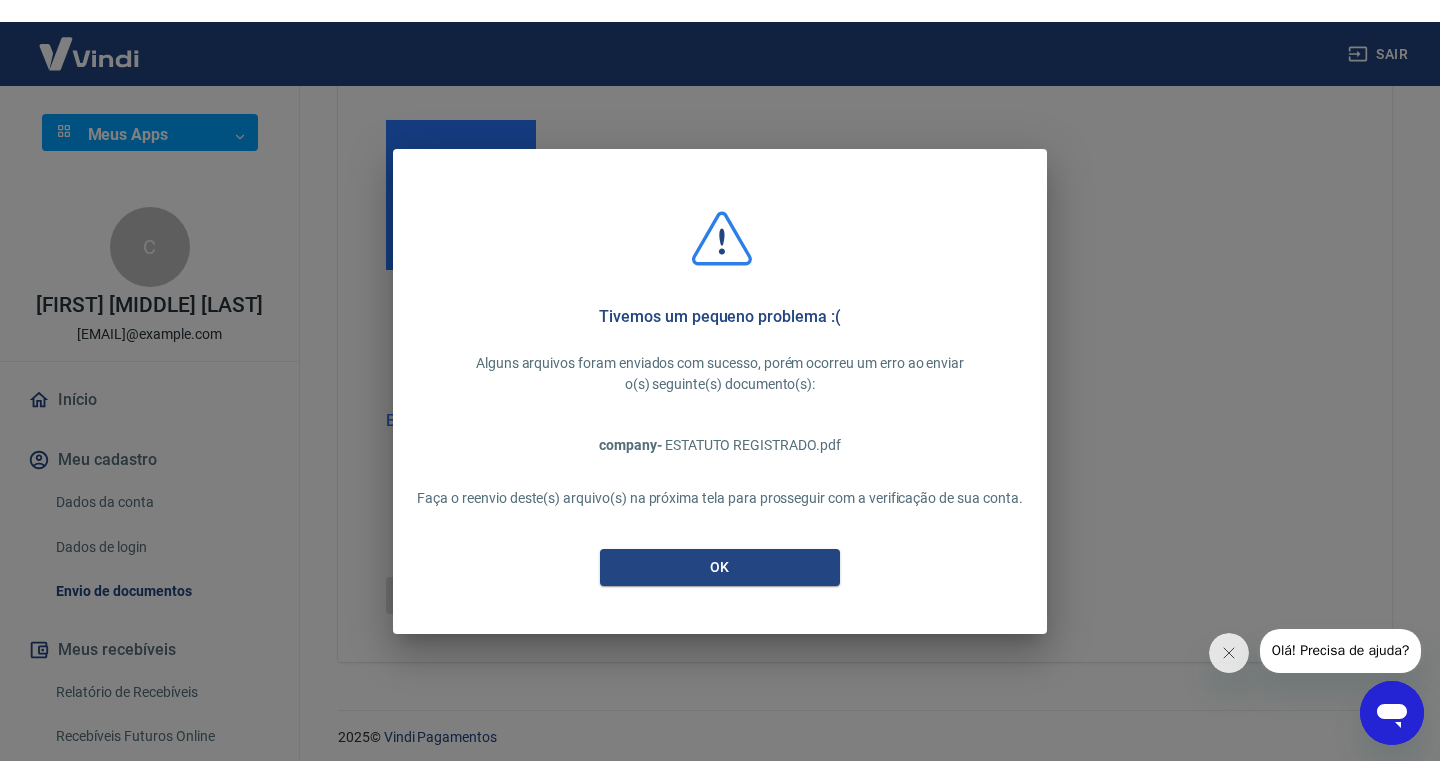 scroll, scrollTop: 627, scrollLeft: 0, axis: vertical 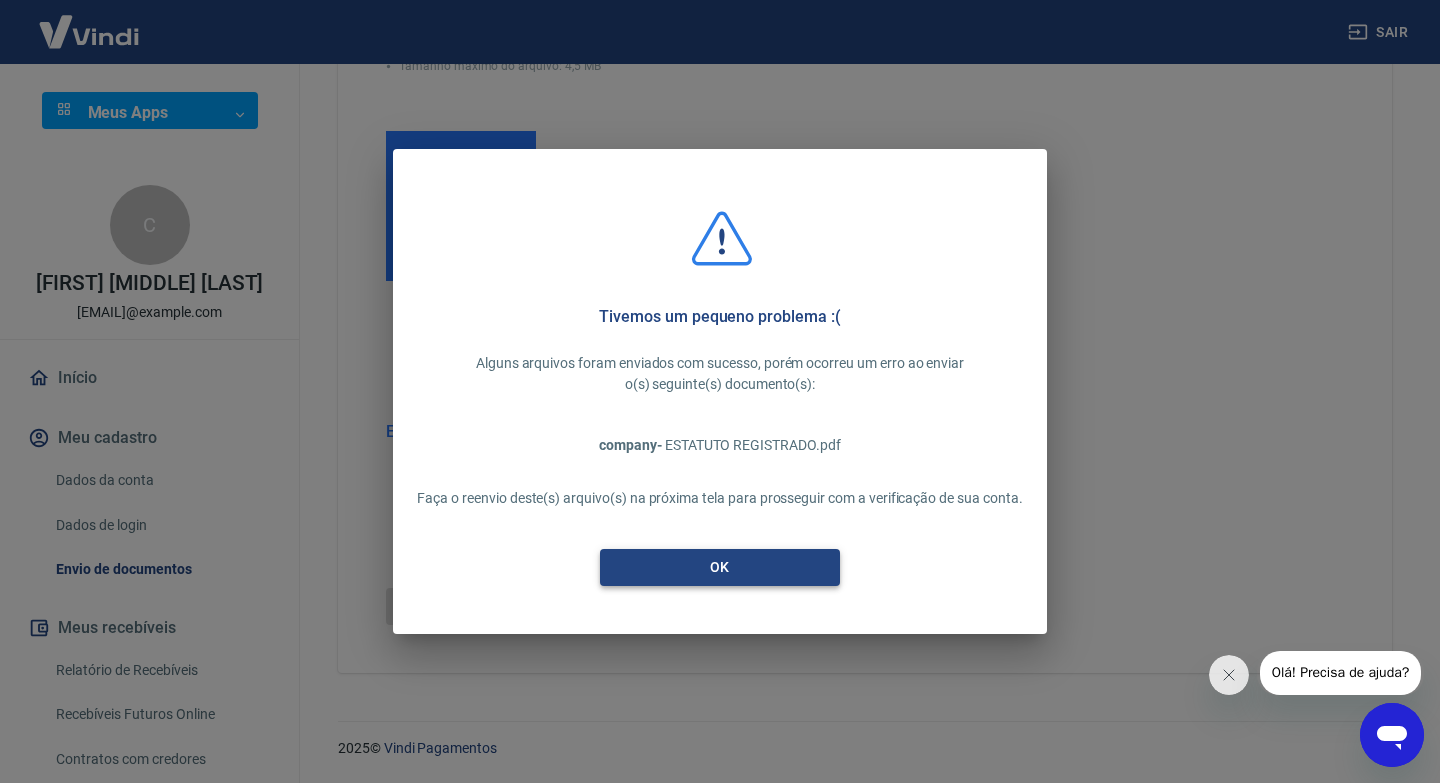 click on "OK" at bounding box center (720, 567) 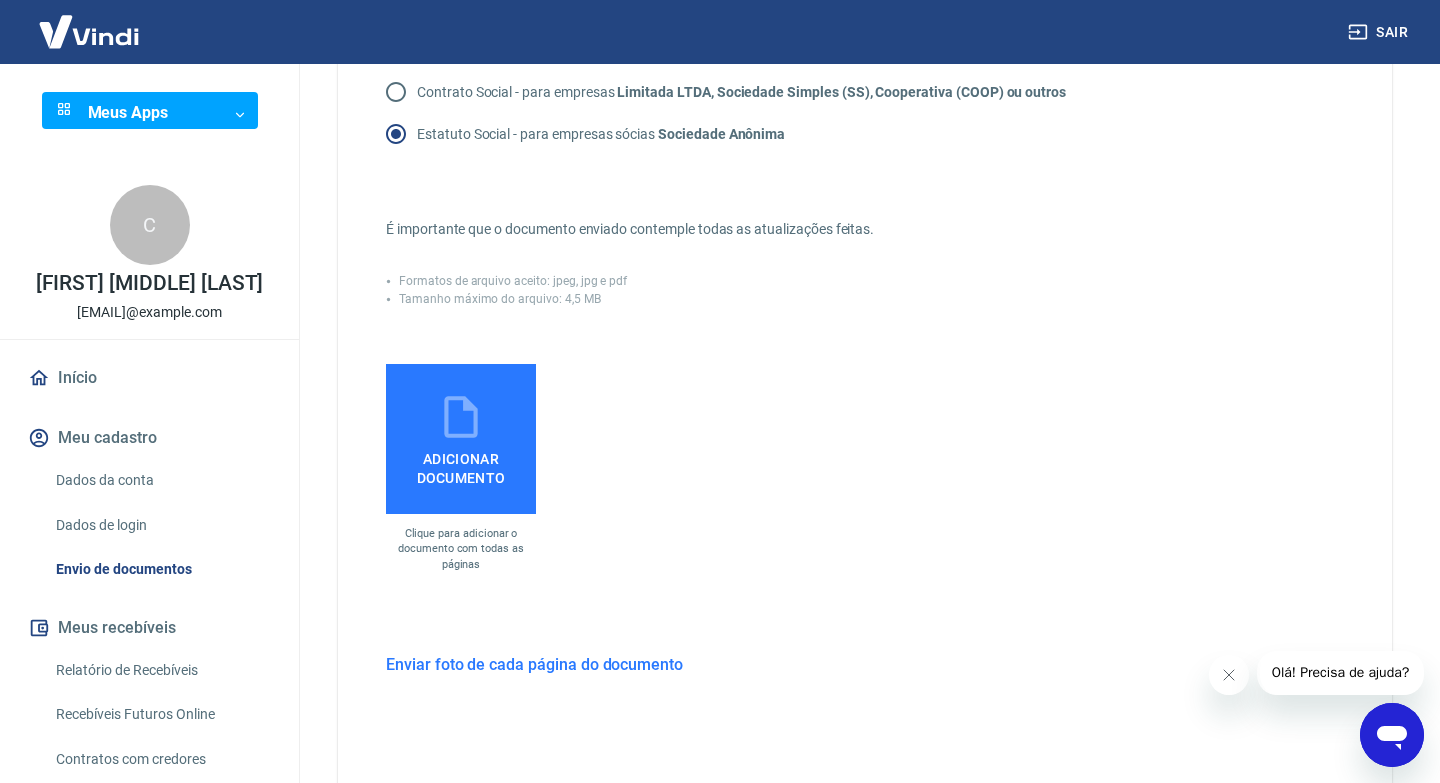 scroll, scrollTop: 393, scrollLeft: 0, axis: vertical 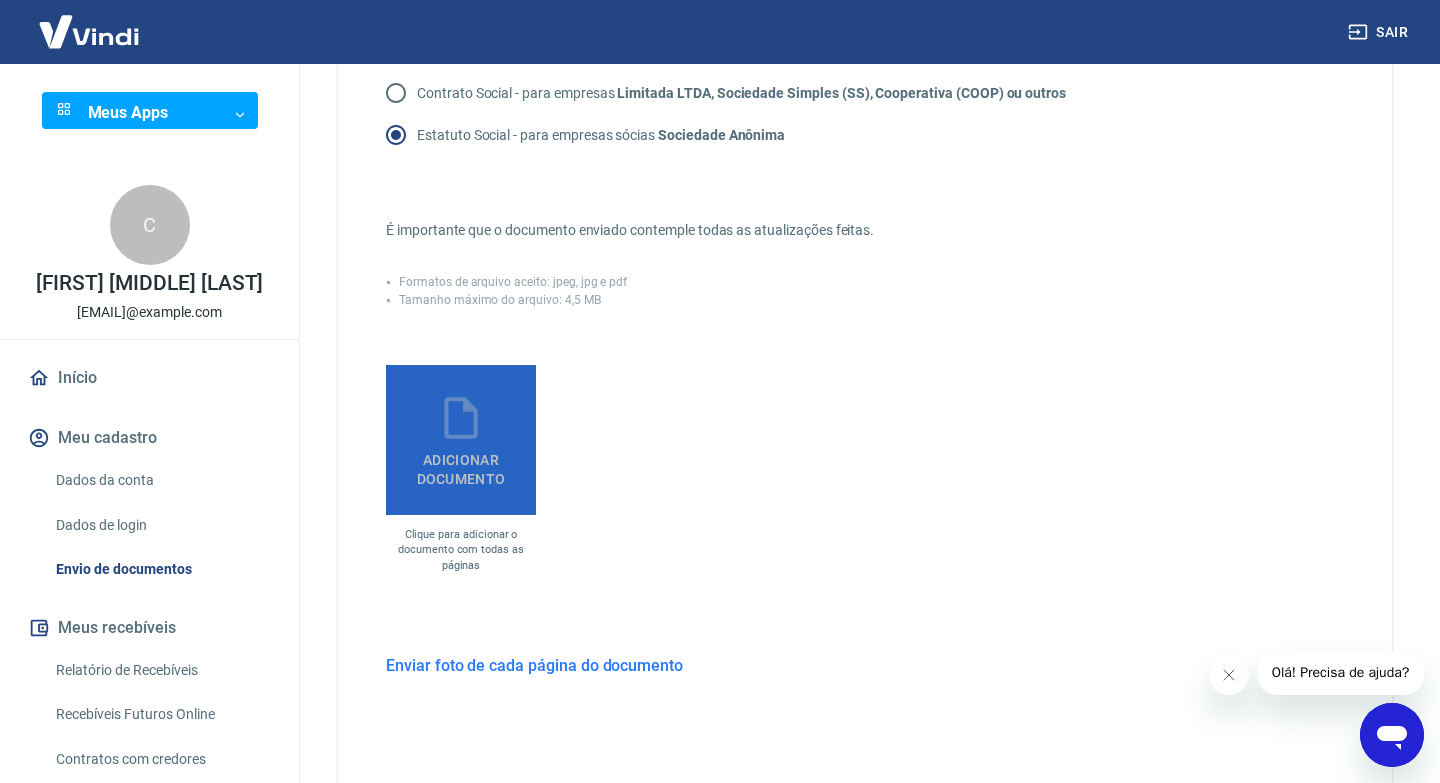 click on "Adicionar documento" at bounding box center (461, 440) 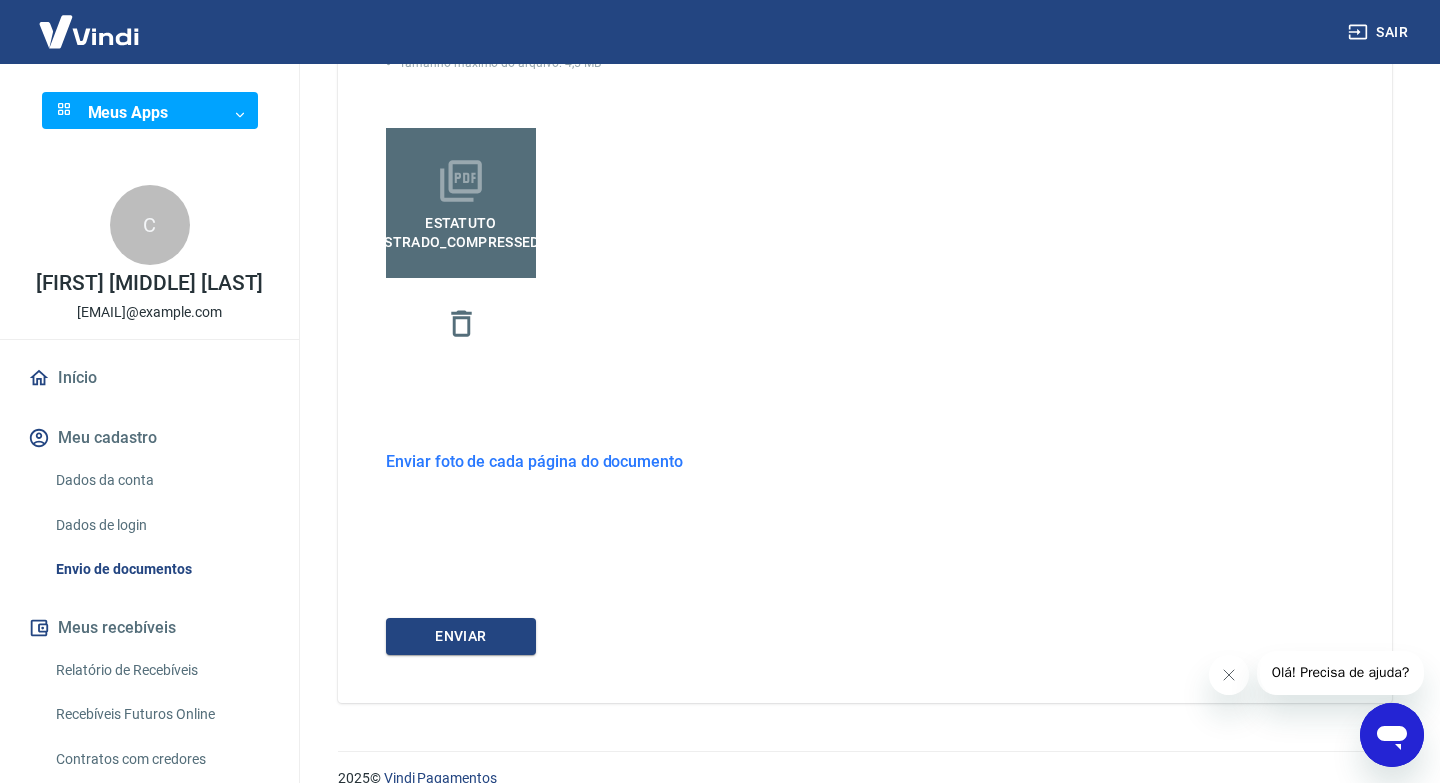 scroll, scrollTop: 639, scrollLeft: 0, axis: vertical 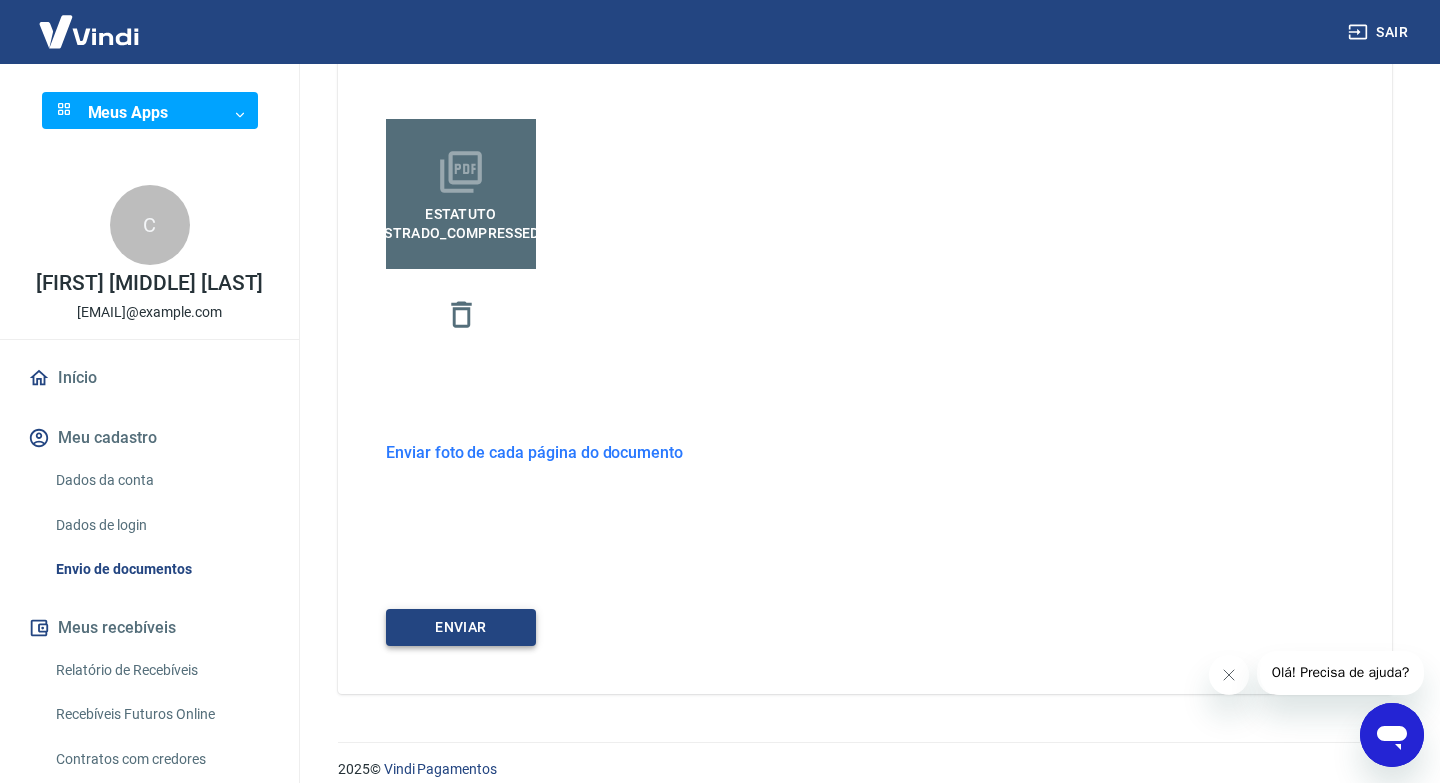 click on "ENVIAR" at bounding box center [461, 627] 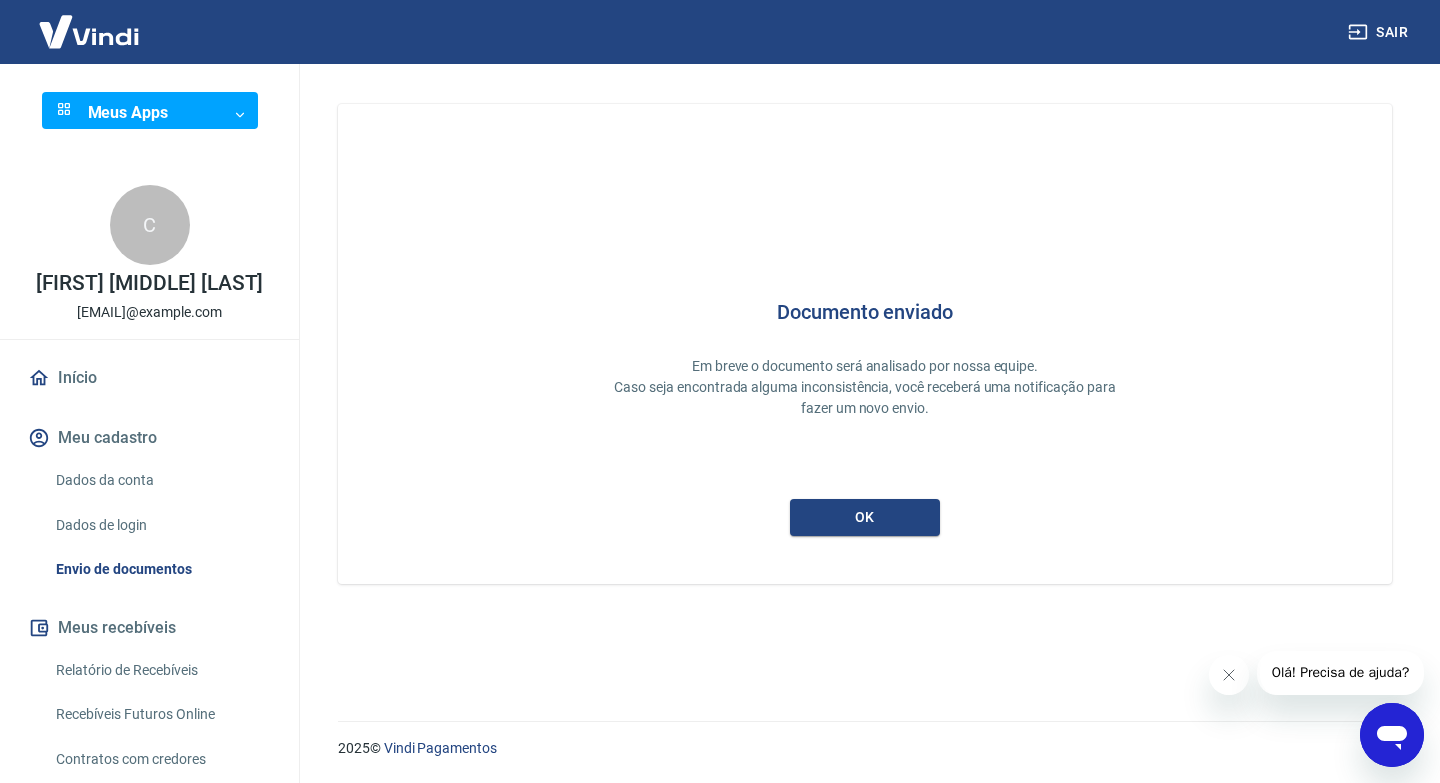 scroll, scrollTop: 0, scrollLeft: 0, axis: both 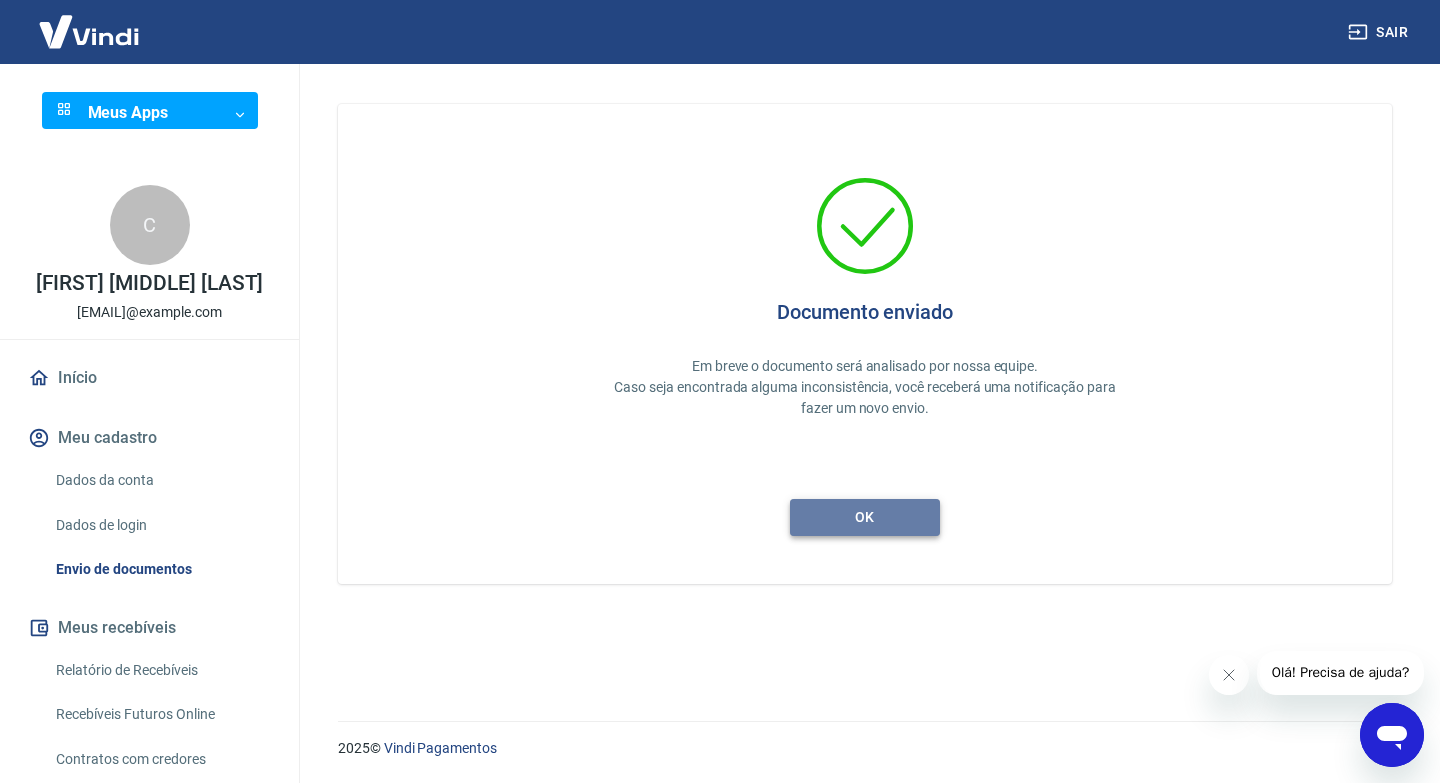 click on "ok" at bounding box center (865, 517) 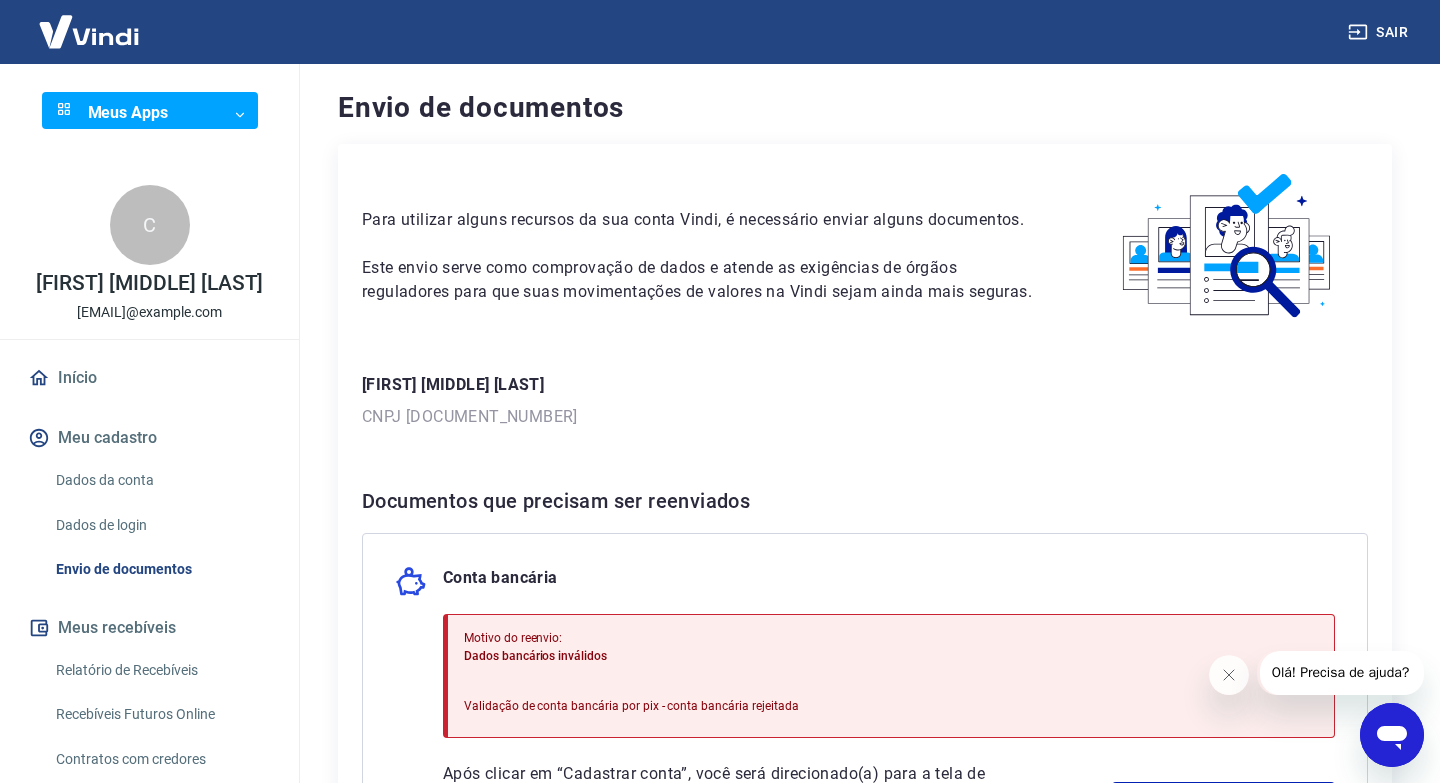 scroll, scrollTop: 306, scrollLeft: 0, axis: vertical 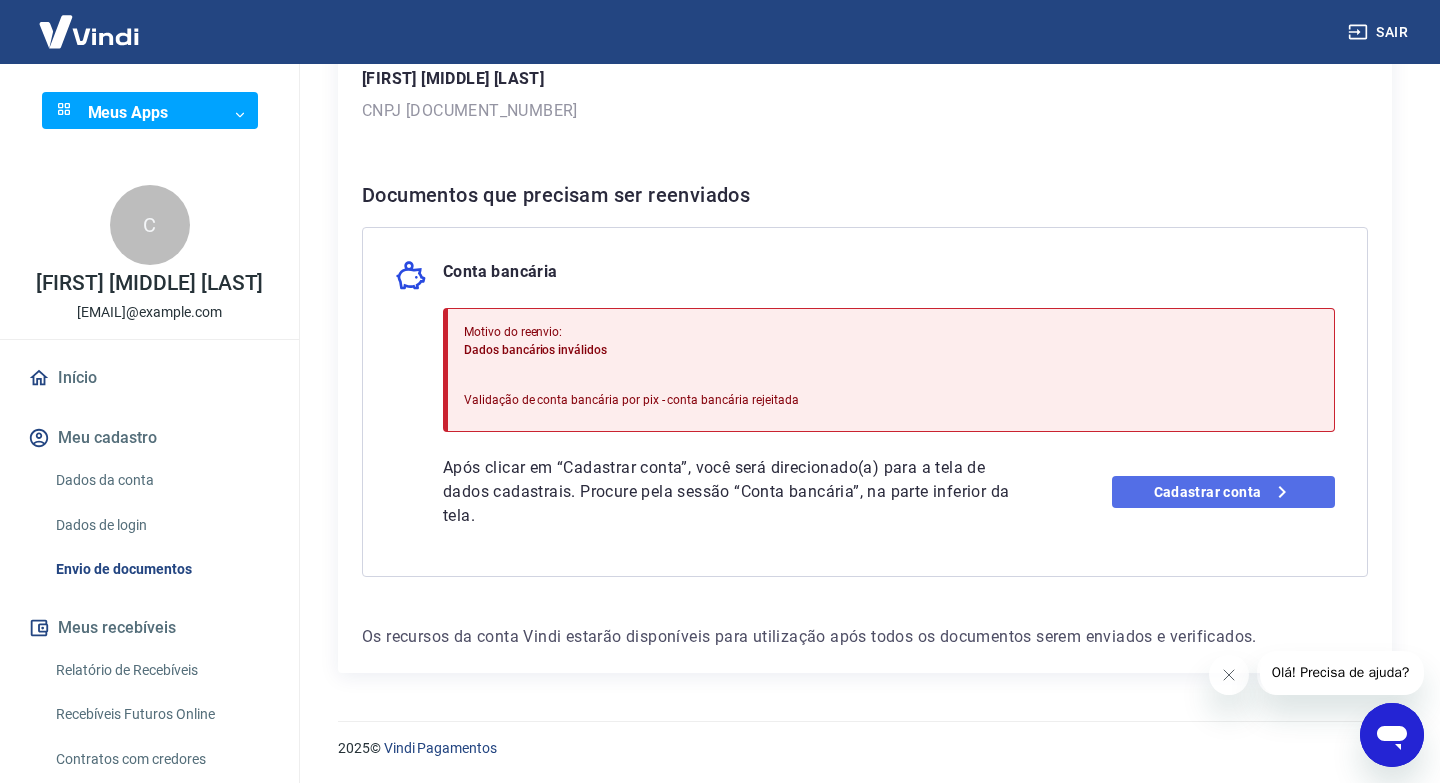 click on "Cadastrar conta" at bounding box center [1223, 492] 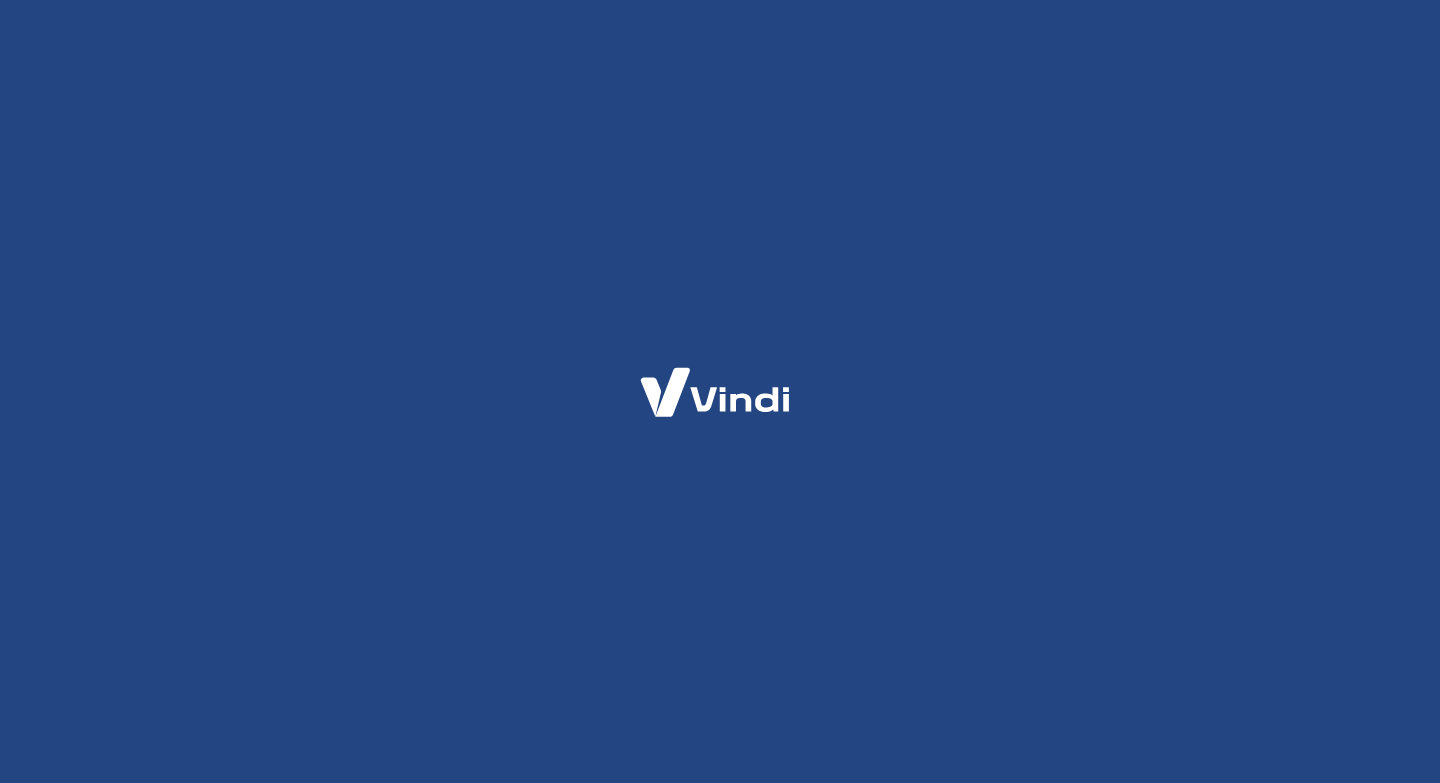 scroll, scrollTop: 0, scrollLeft: 0, axis: both 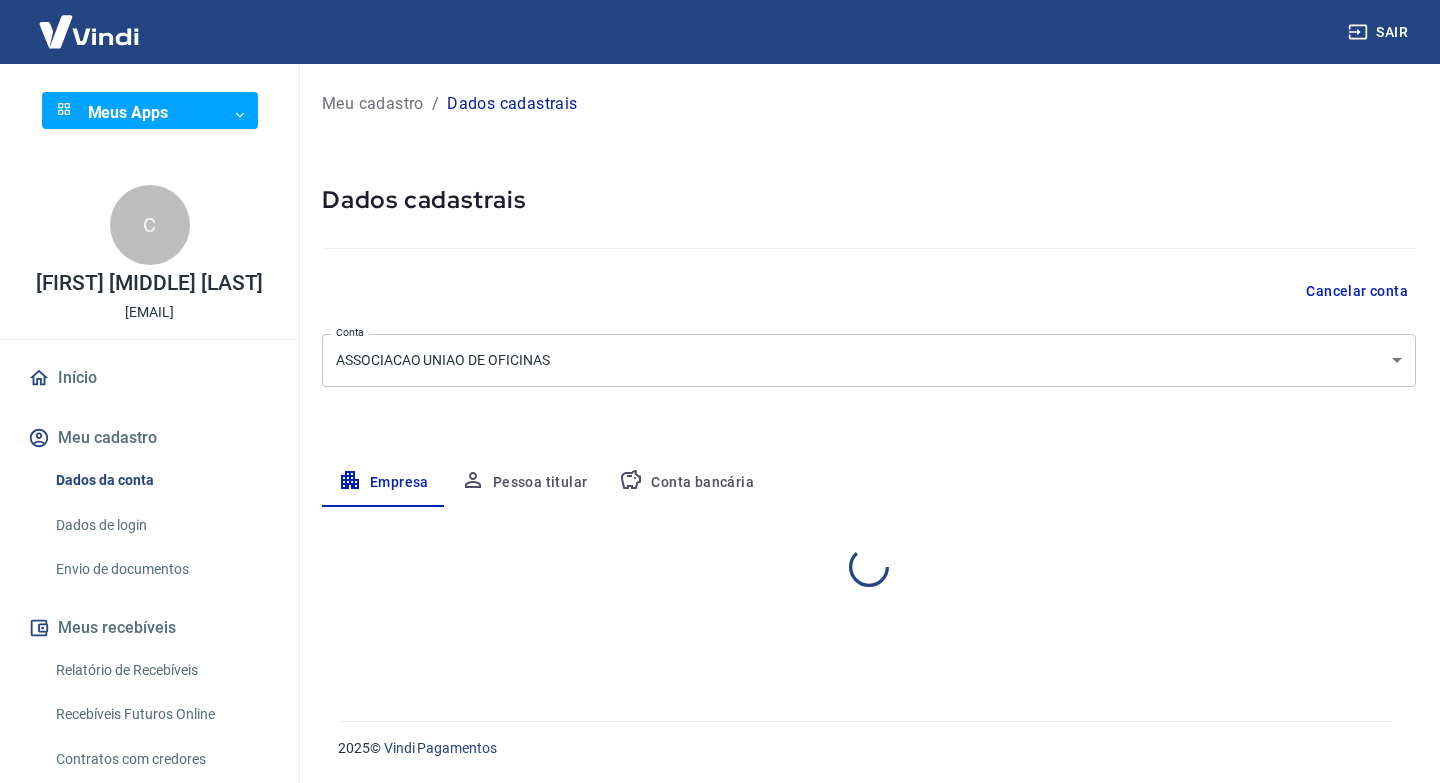 select on "PR" 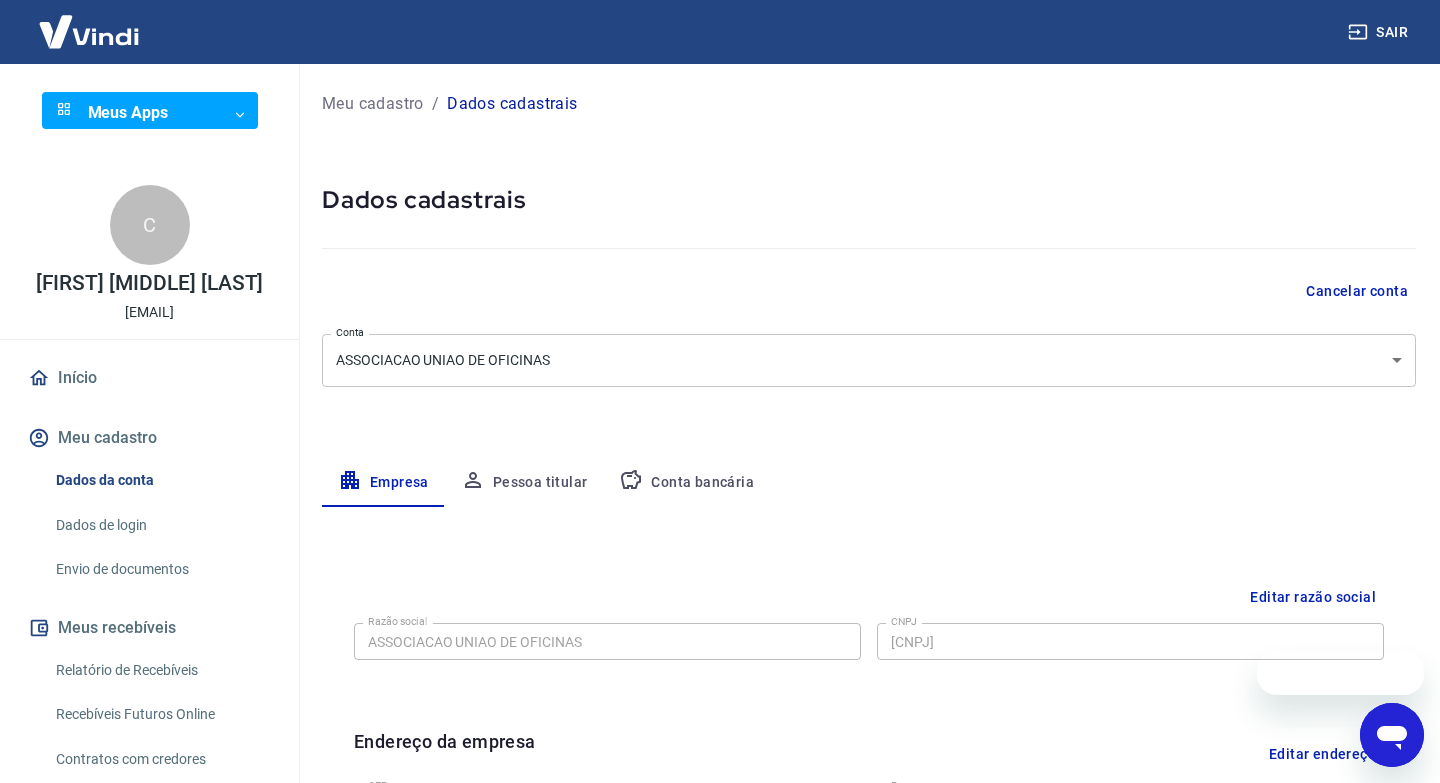 scroll, scrollTop: 0, scrollLeft: 0, axis: both 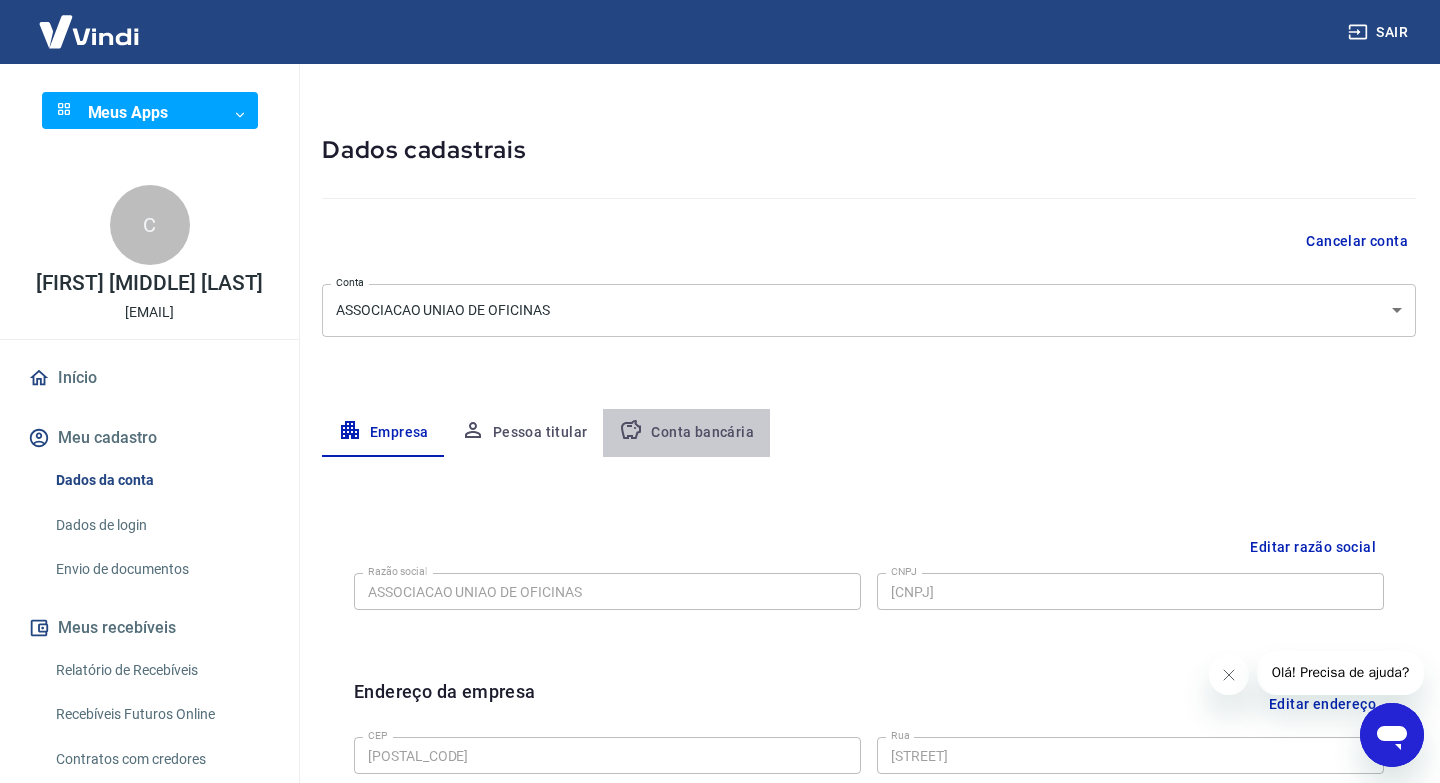 click on "Conta bancária" at bounding box center [686, 433] 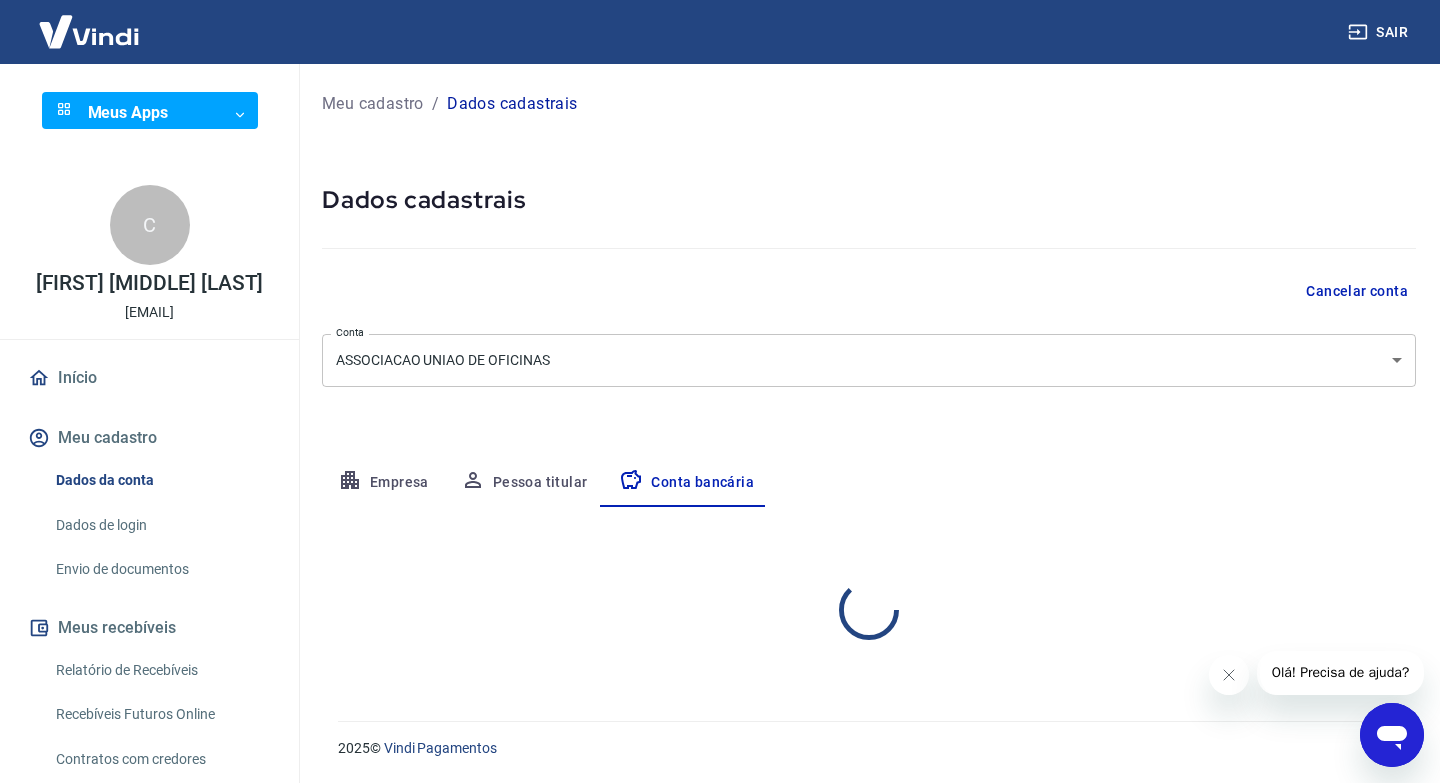 scroll, scrollTop: 0, scrollLeft: 0, axis: both 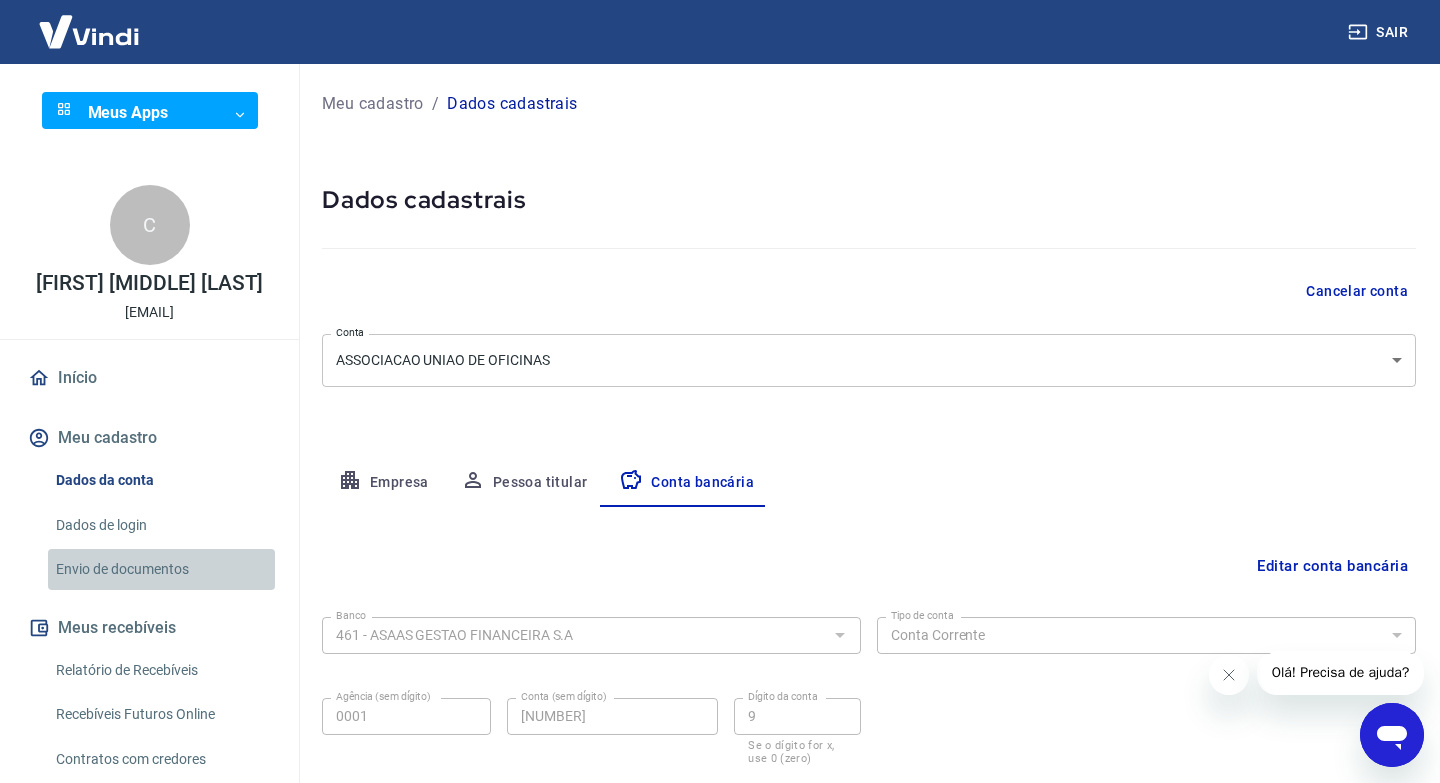 click on "Envio de documentos" at bounding box center [161, 569] 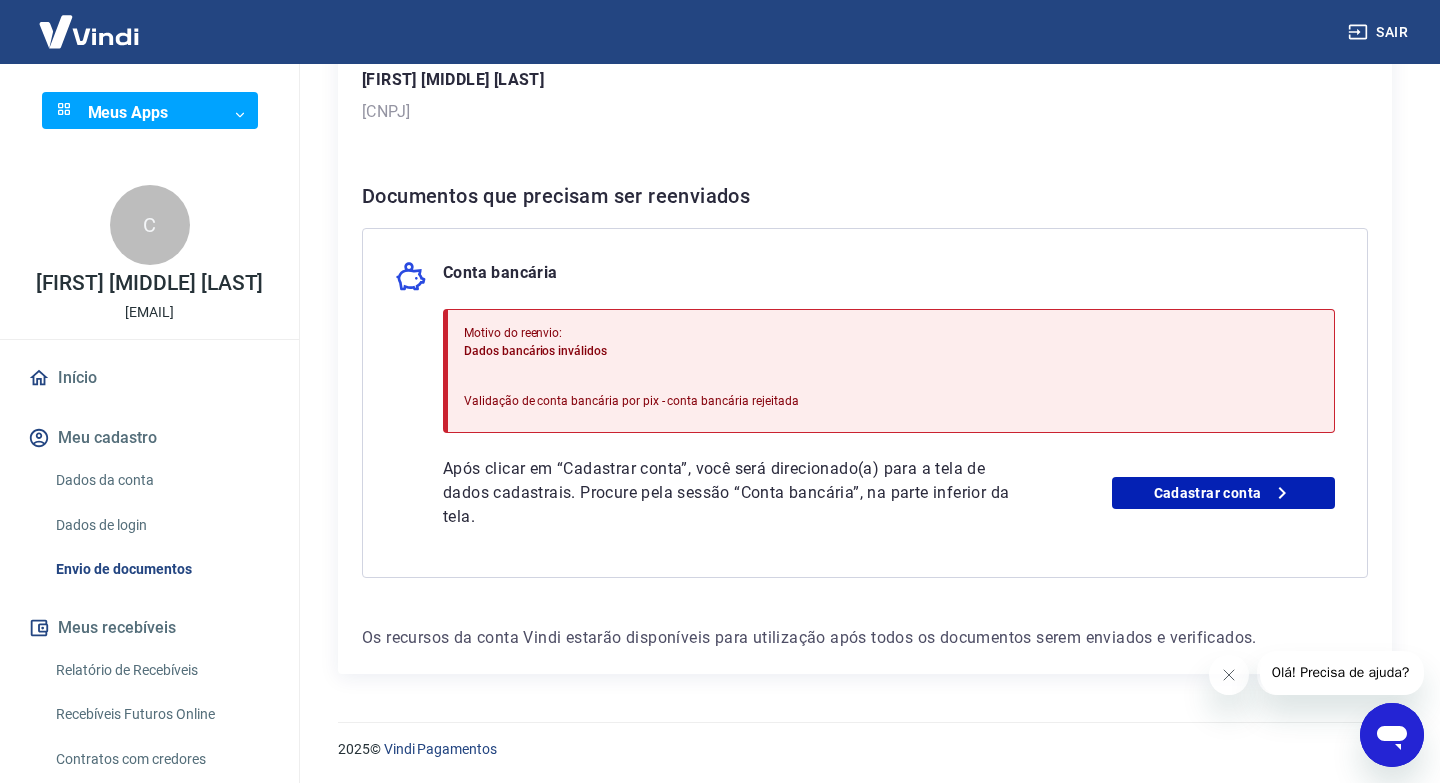 scroll, scrollTop: 302, scrollLeft: 0, axis: vertical 